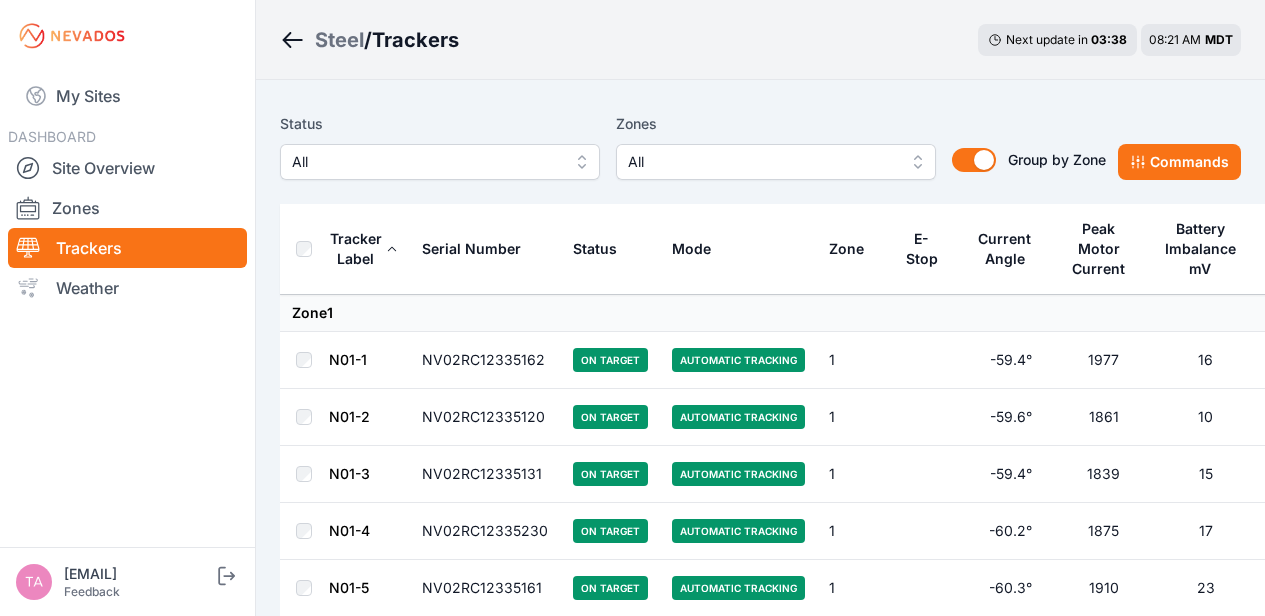 scroll, scrollTop: 0, scrollLeft: 0, axis: both 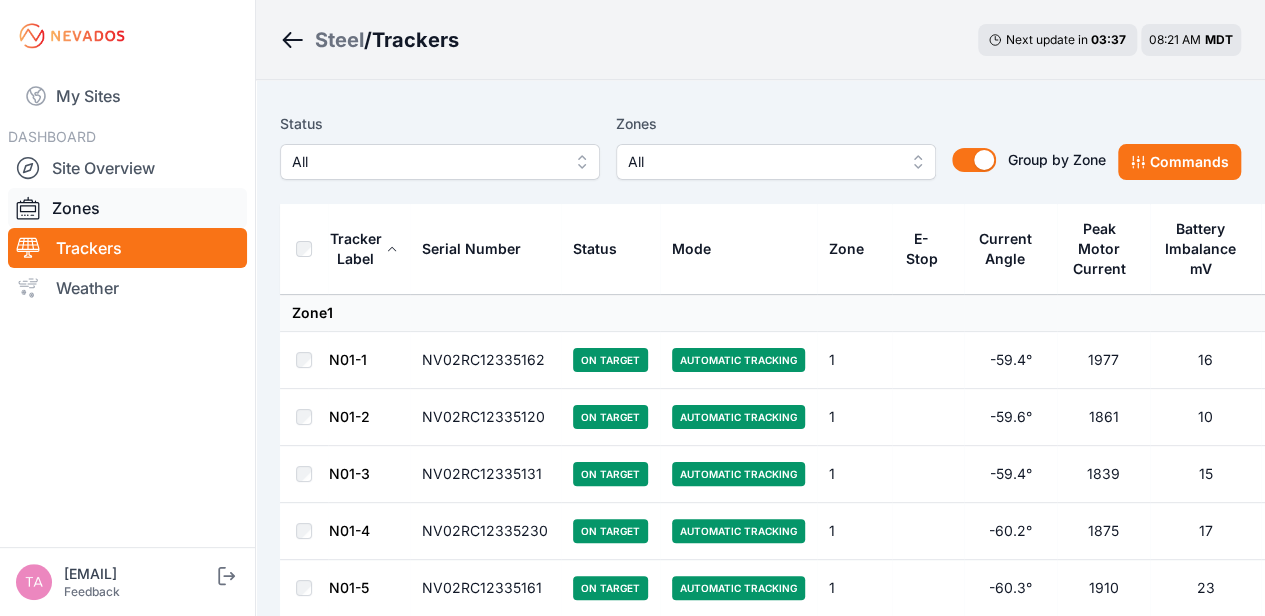 click on "Zones" at bounding box center (127, 208) 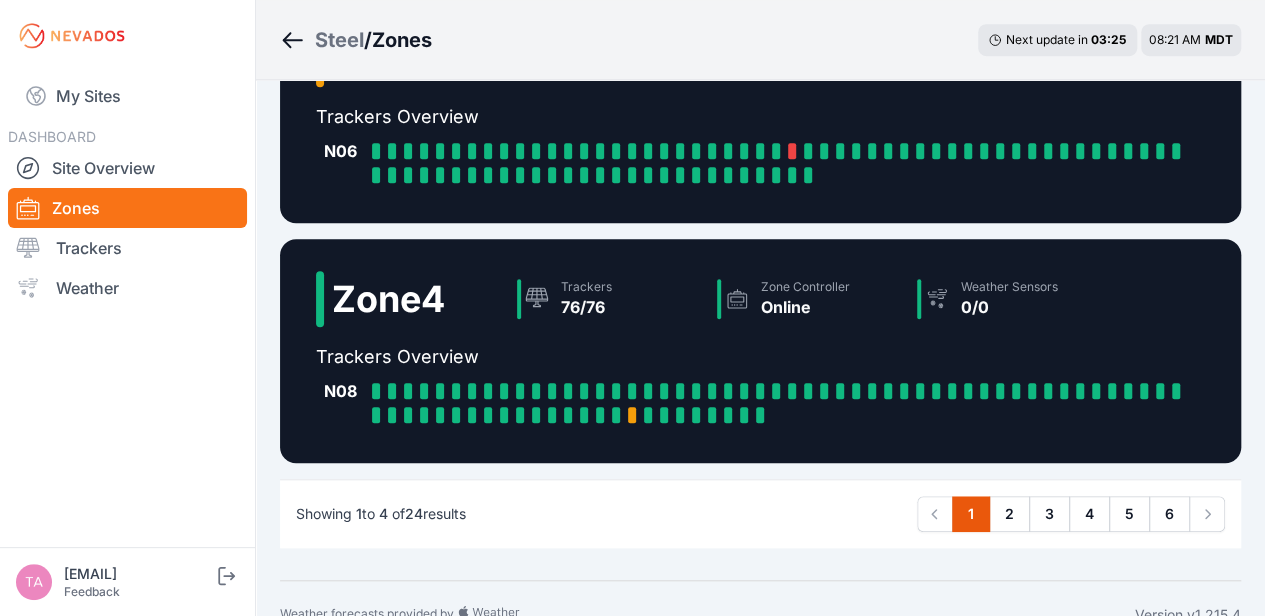 scroll, scrollTop: 697, scrollLeft: 0, axis: vertical 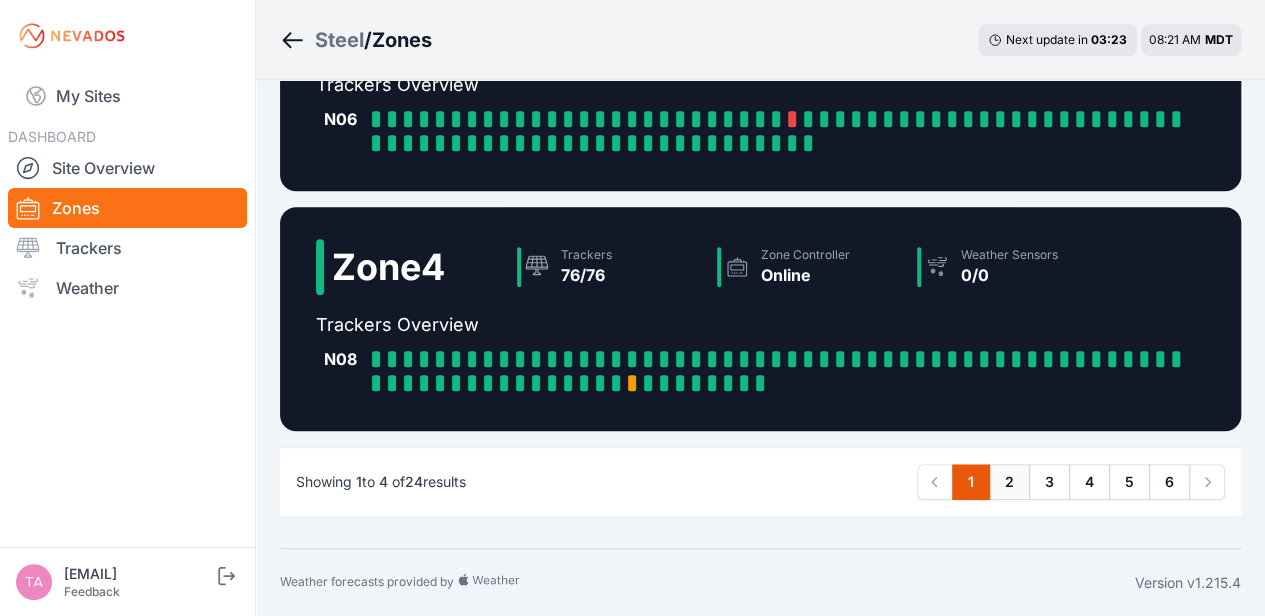click on "2" at bounding box center (1009, 482) 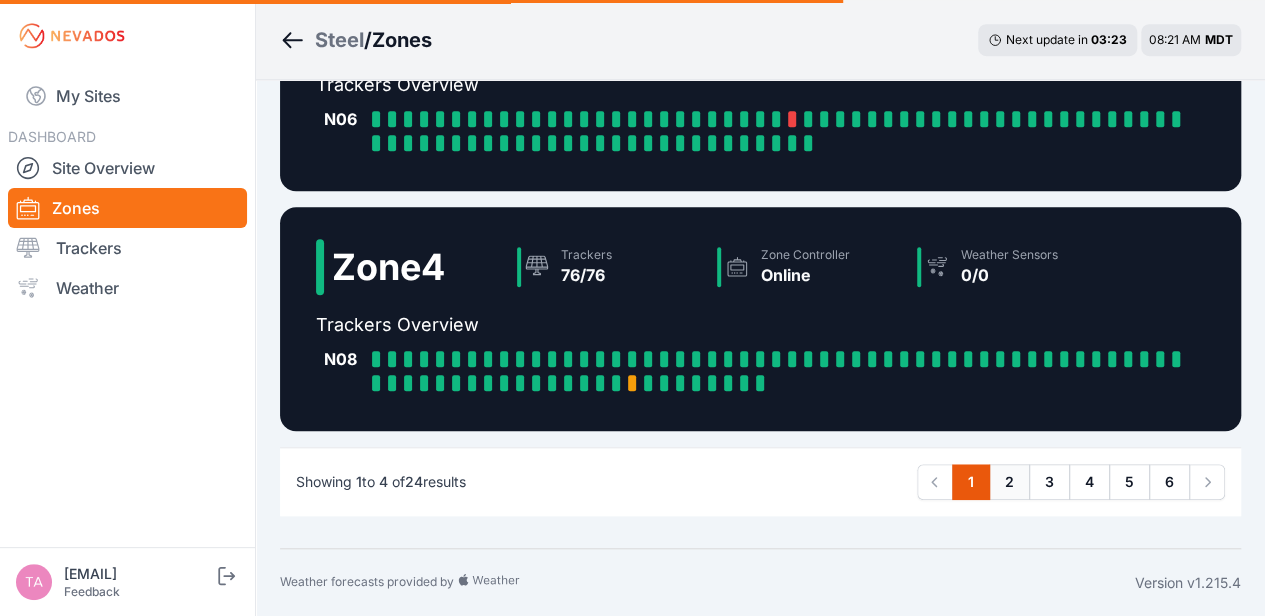 click on "2" at bounding box center (1009, 482) 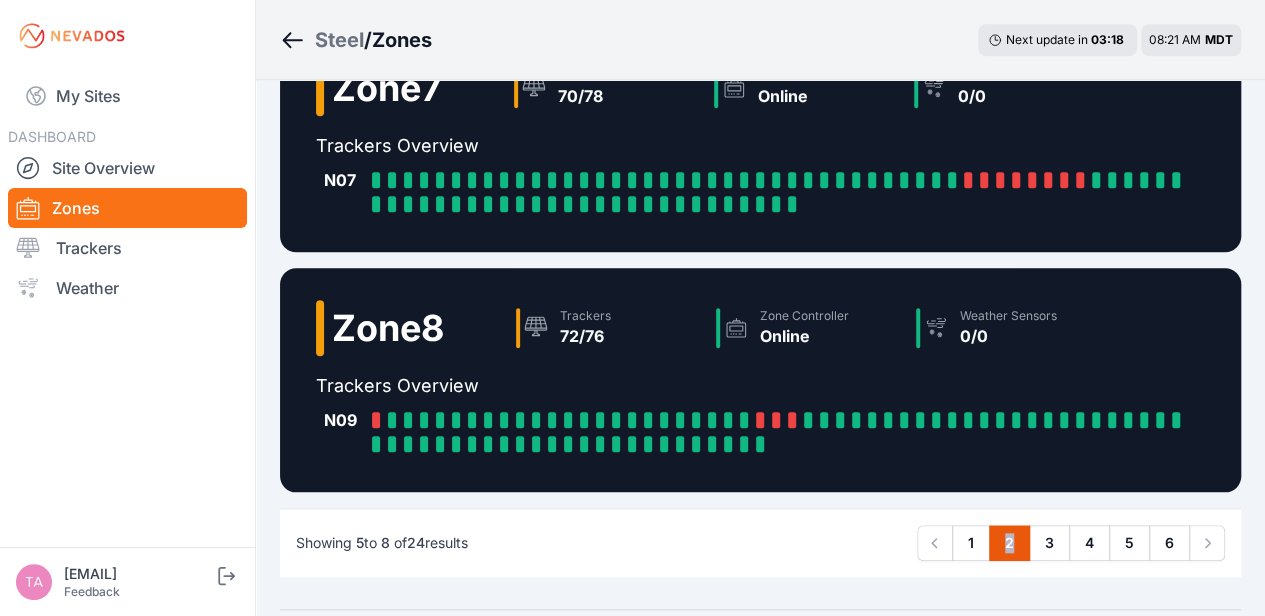 scroll, scrollTop: 717, scrollLeft: 0, axis: vertical 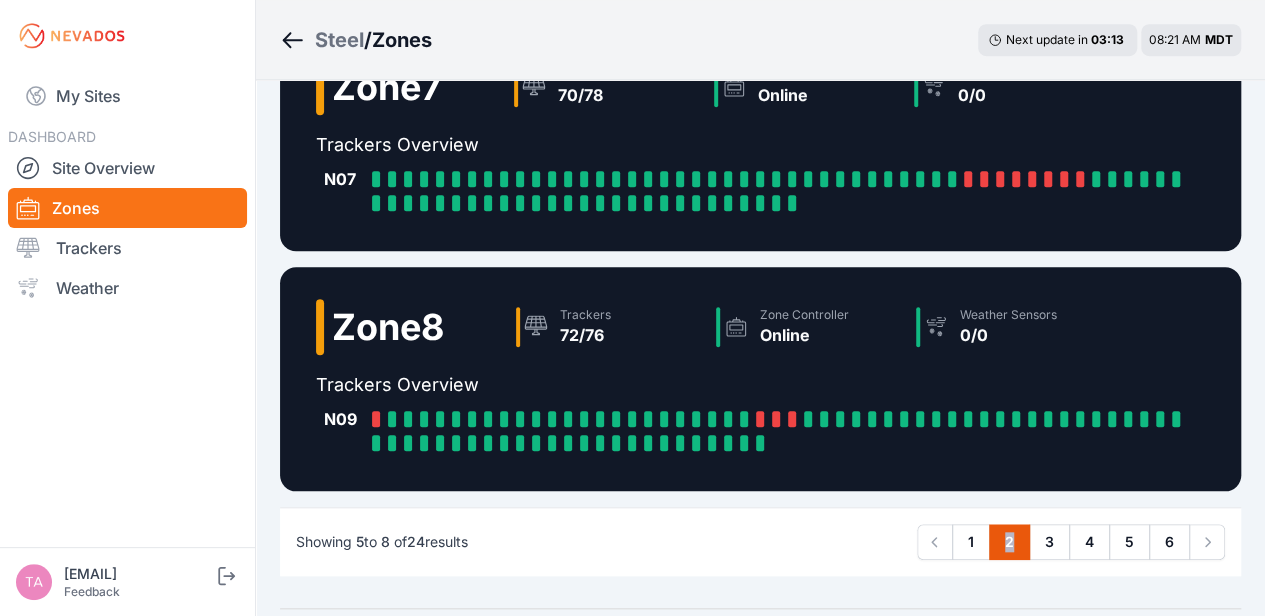click on "2" at bounding box center (1009, 542) 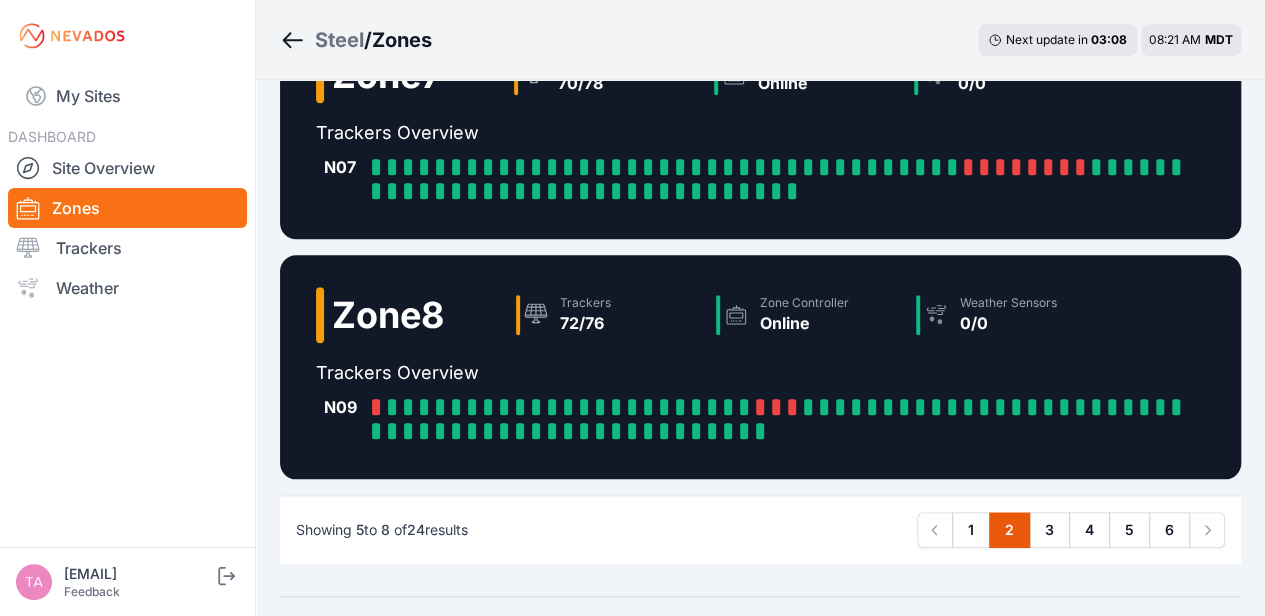 scroll, scrollTop: 731, scrollLeft: 0, axis: vertical 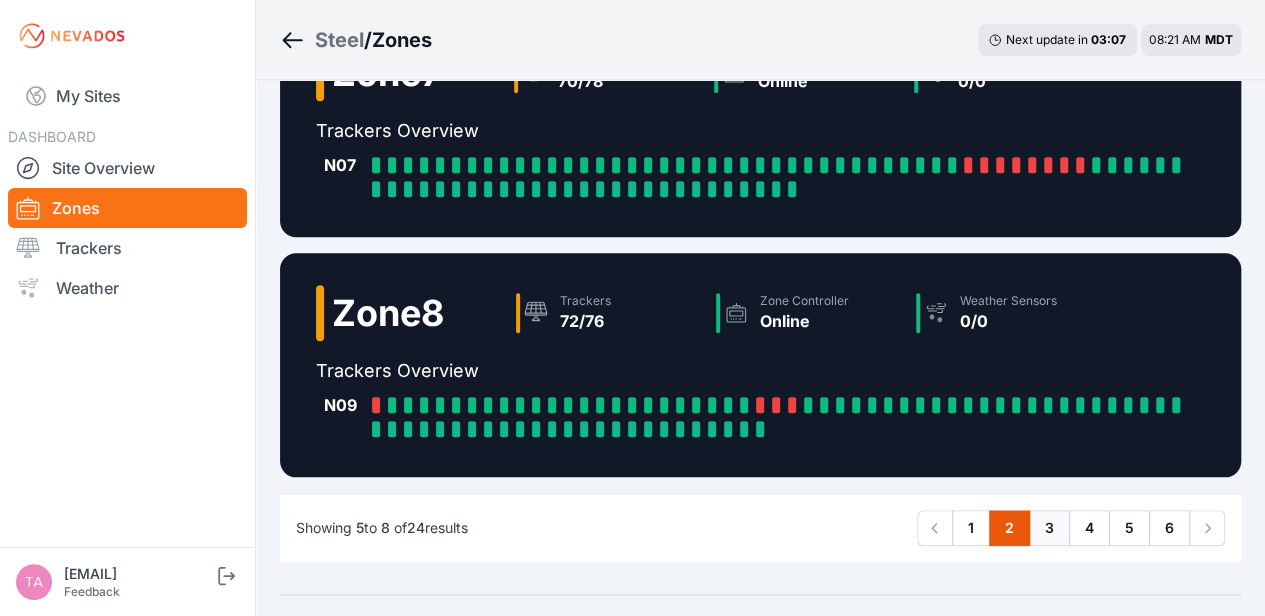click on "3" at bounding box center [1049, 528] 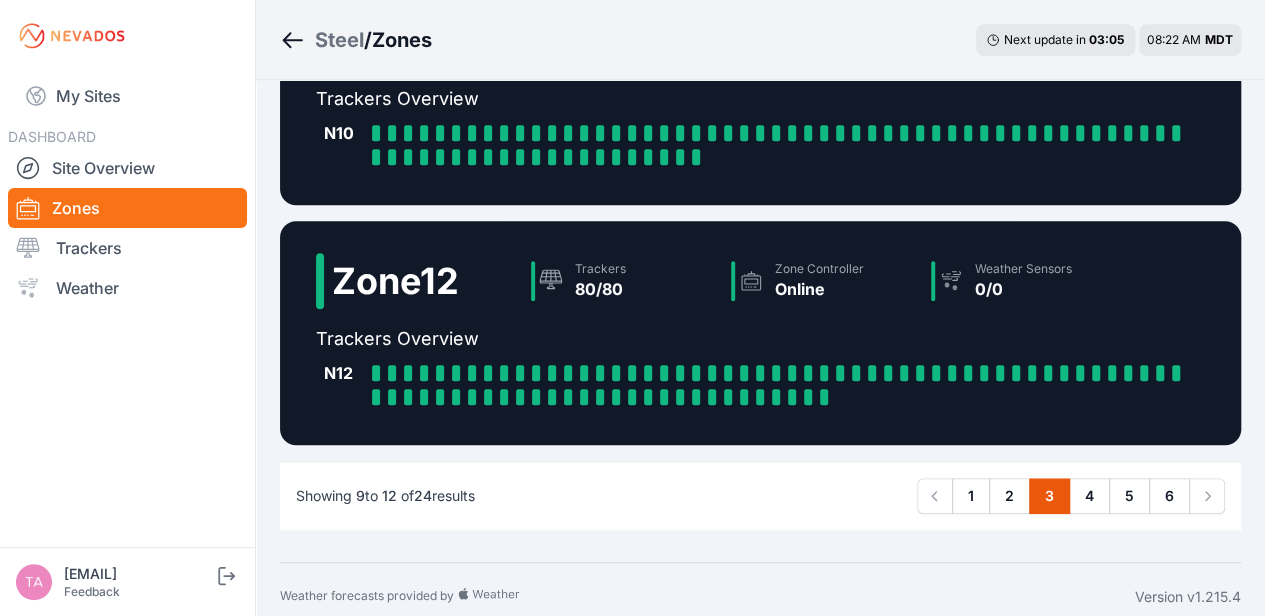 scroll, scrollTop: 688, scrollLeft: 0, axis: vertical 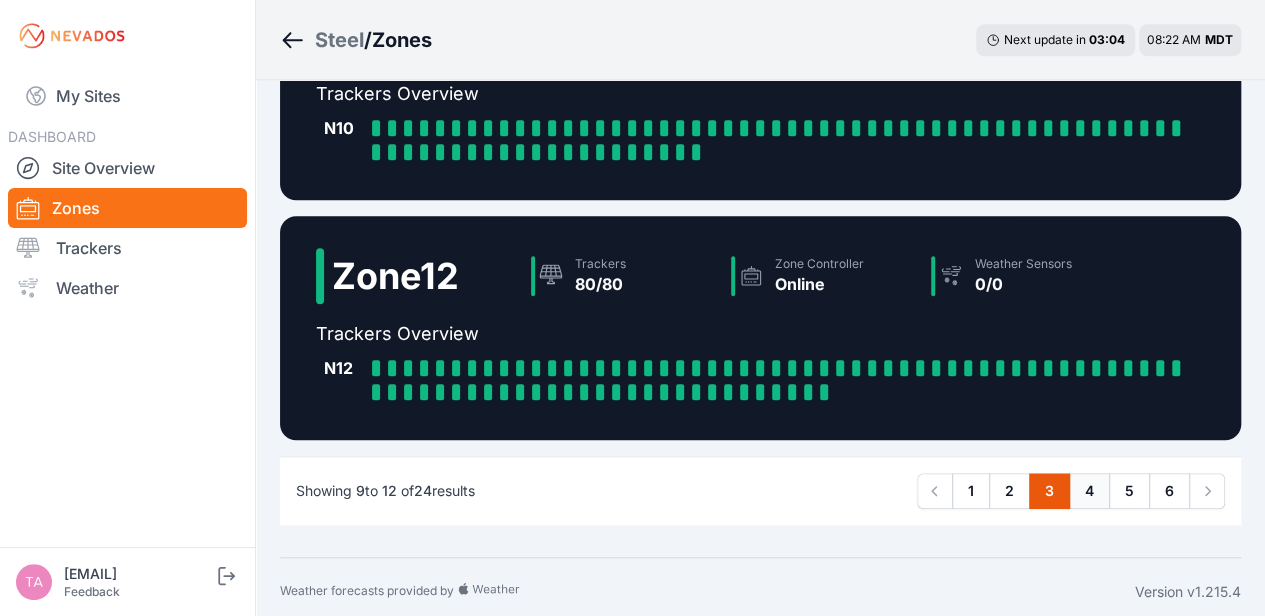 click on "4" at bounding box center [1089, 491] 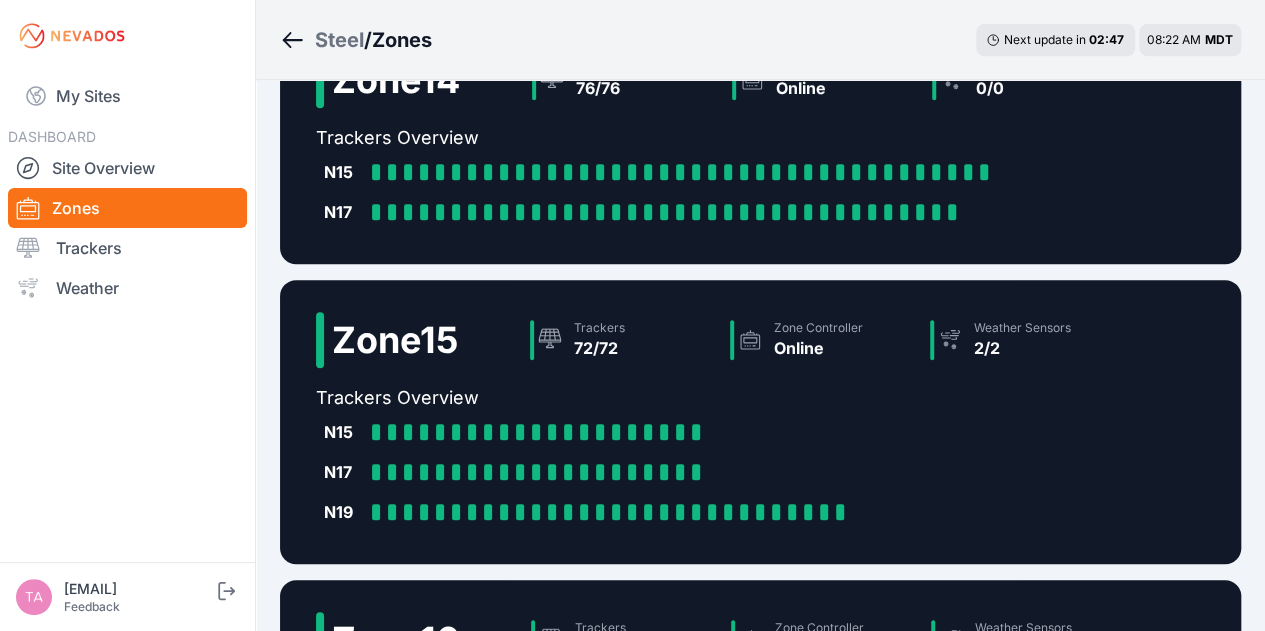 scroll, scrollTop: 802, scrollLeft: 0, axis: vertical 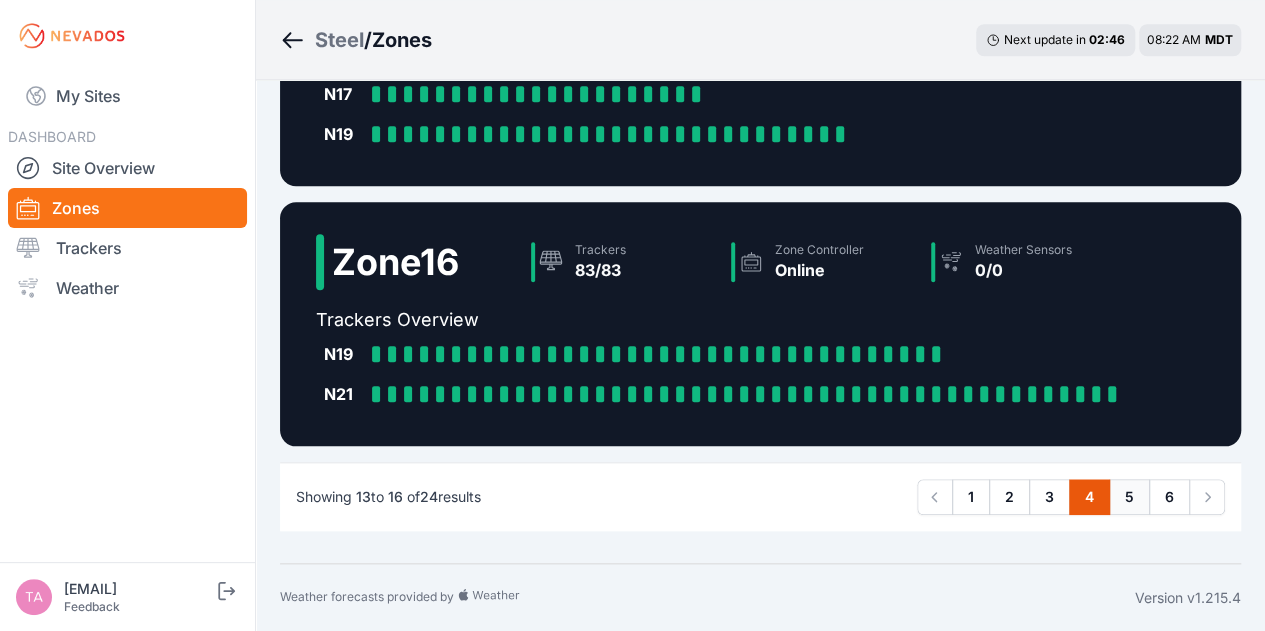 click on "5" at bounding box center [1129, 497] 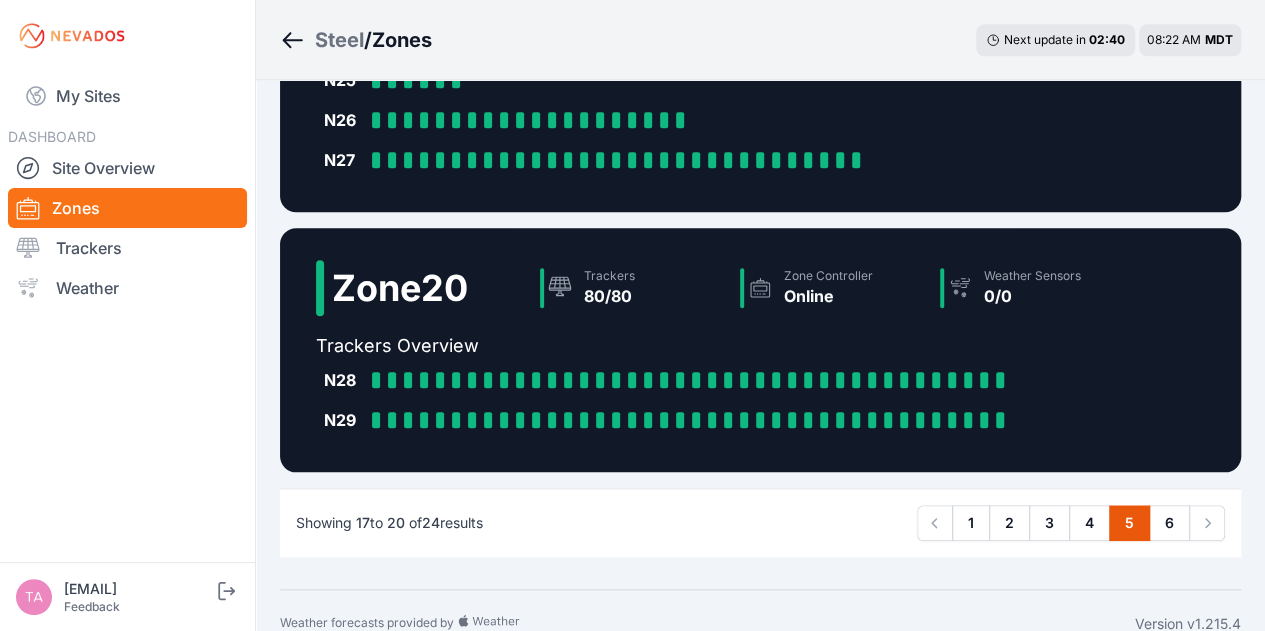 scroll, scrollTop: 780, scrollLeft: 0, axis: vertical 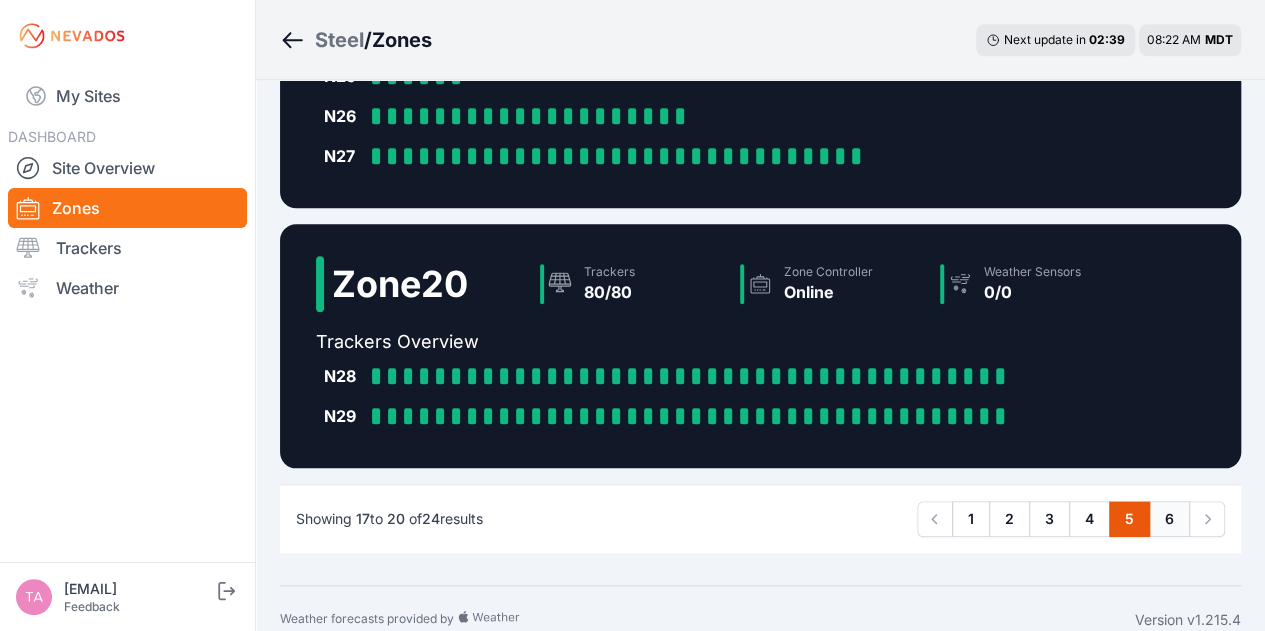 click on "6" at bounding box center [1169, 519] 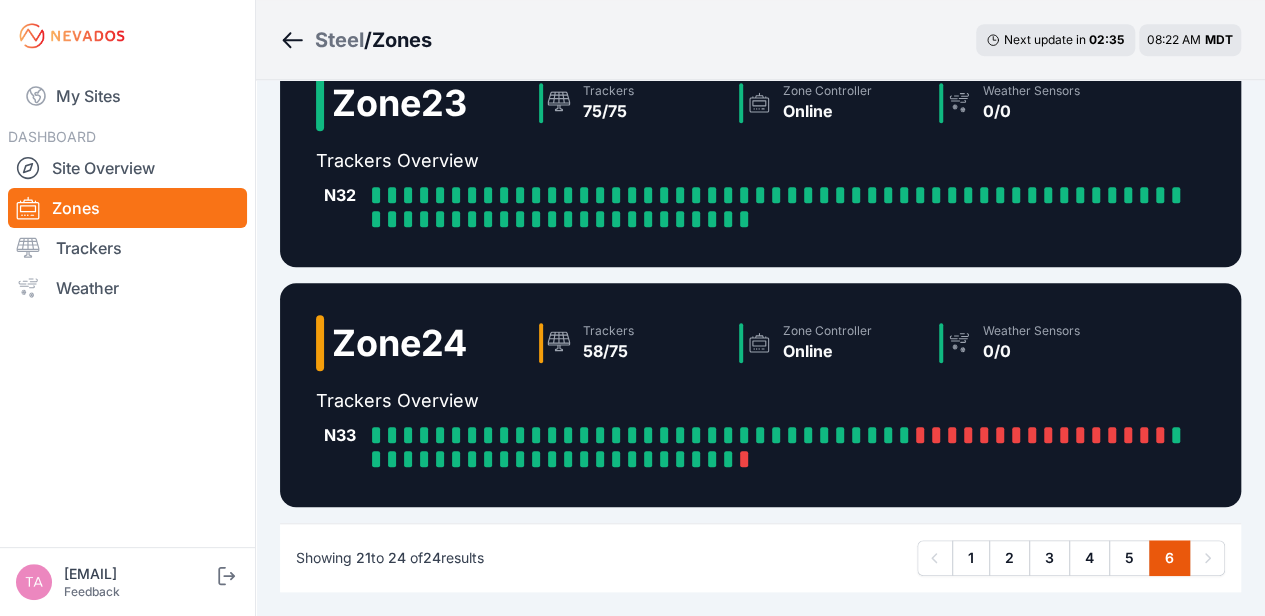 scroll, scrollTop: 623, scrollLeft: 0, axis: vertical 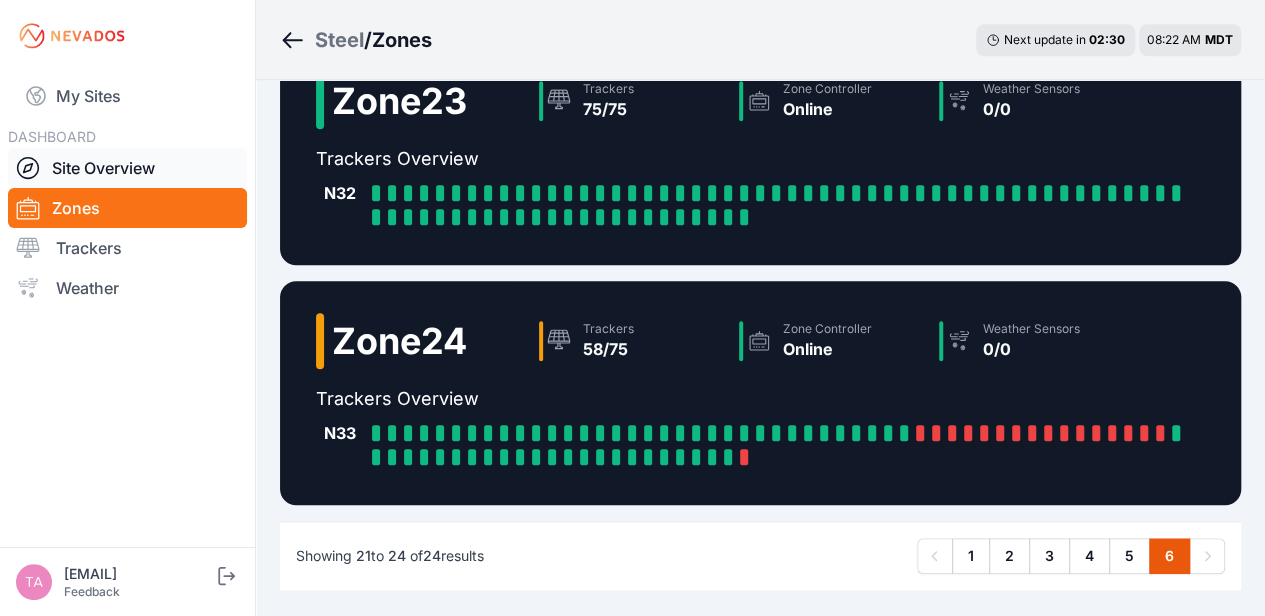 click on "Site Overview" at bounding box center [127, 168] 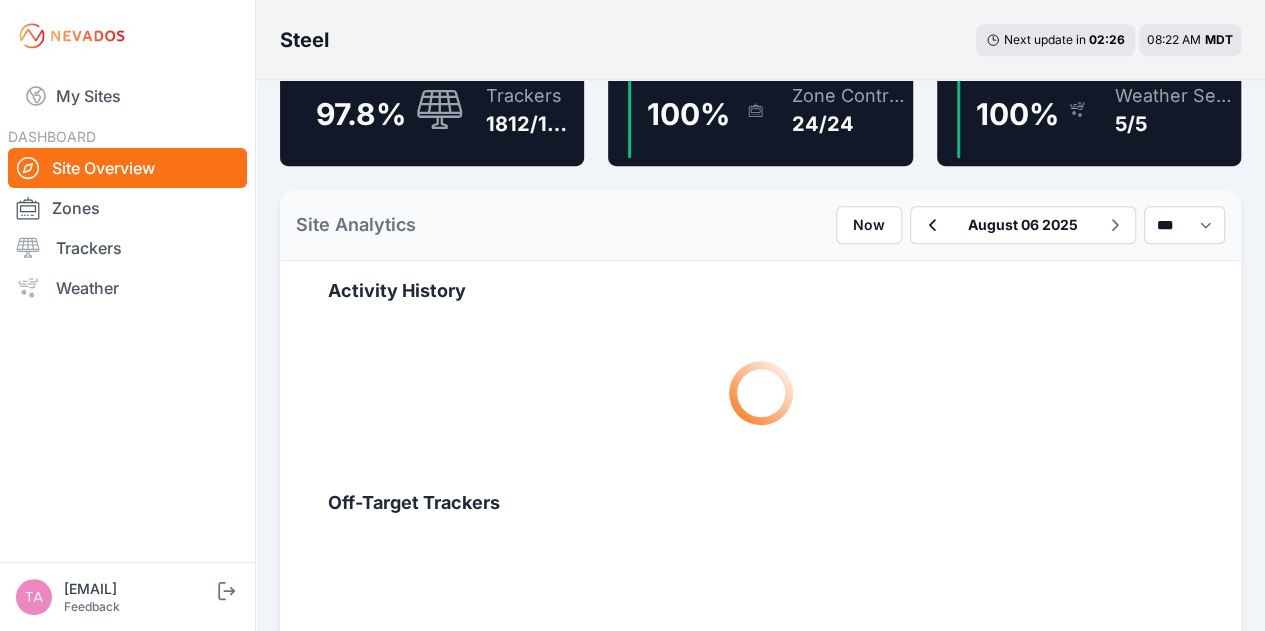scroll, scrollTop: 584, scrollLeft: 0, axis: vertical 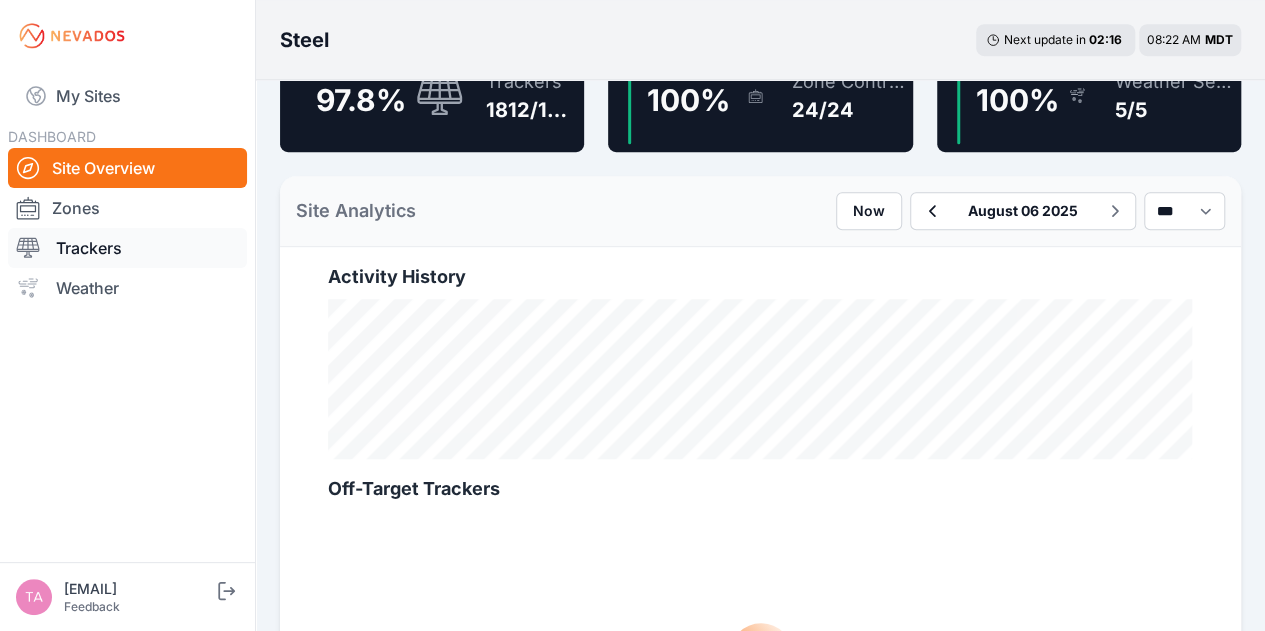 click on "Trackers" at bounding box center (127, 248) 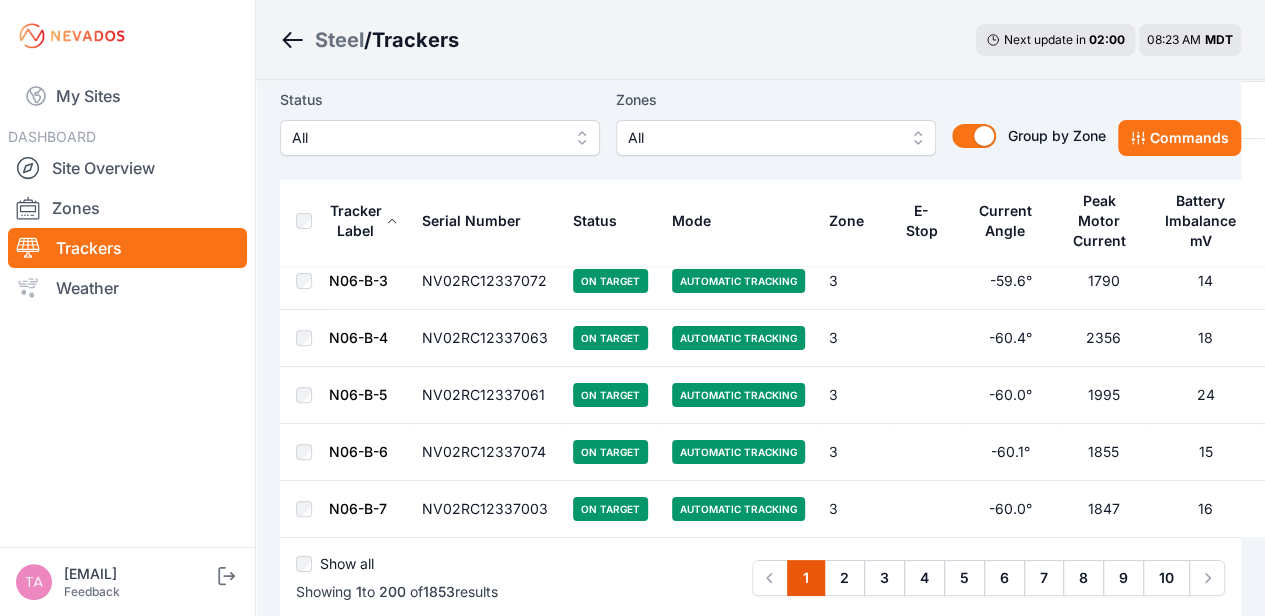 scroll, scrollTop: 11351, scrollLeft: 0, axis: vertical 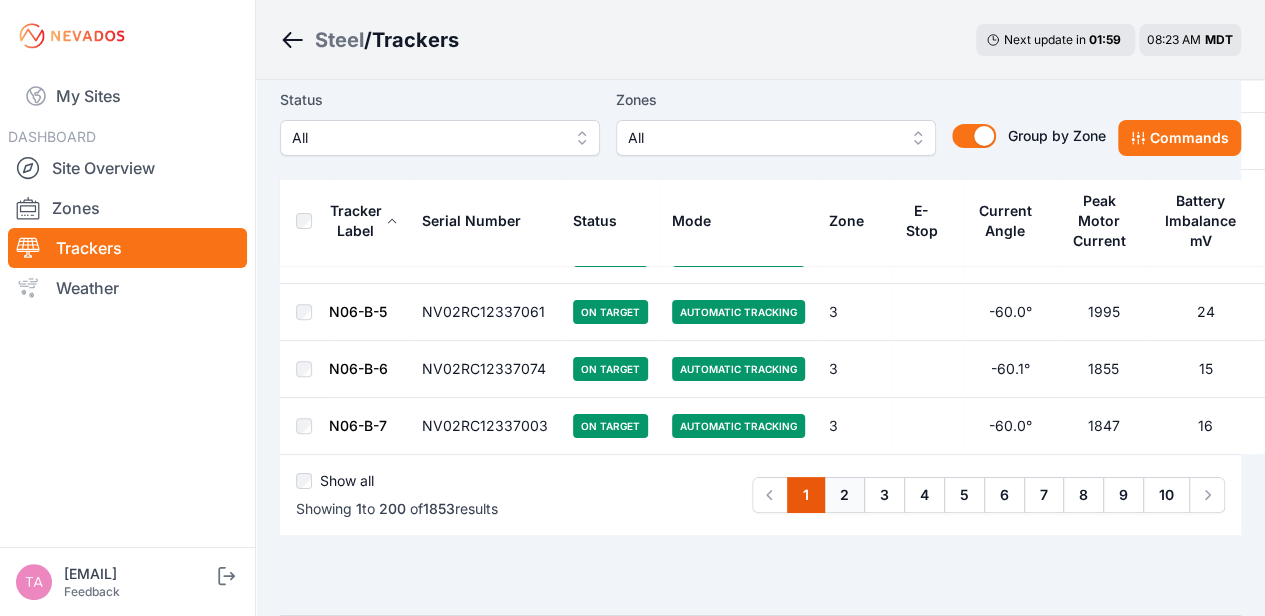 click on "2" at bounding box center (844, 495) 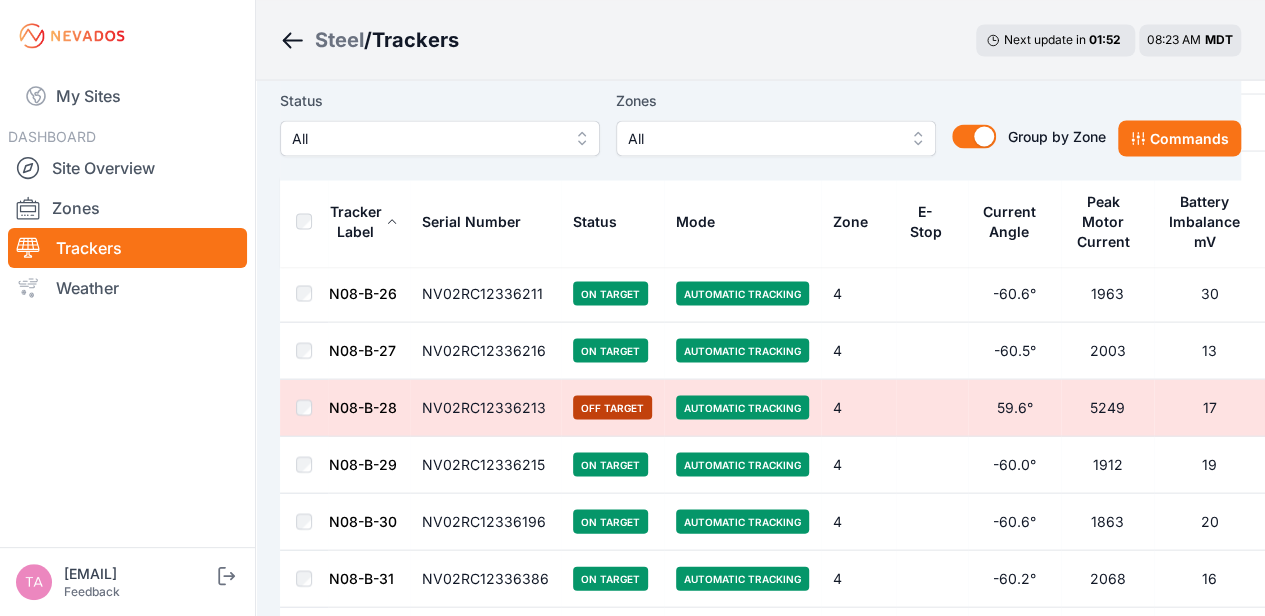 scroll, scrollTop: 5634, scrollLeft: 0, axis: vertical 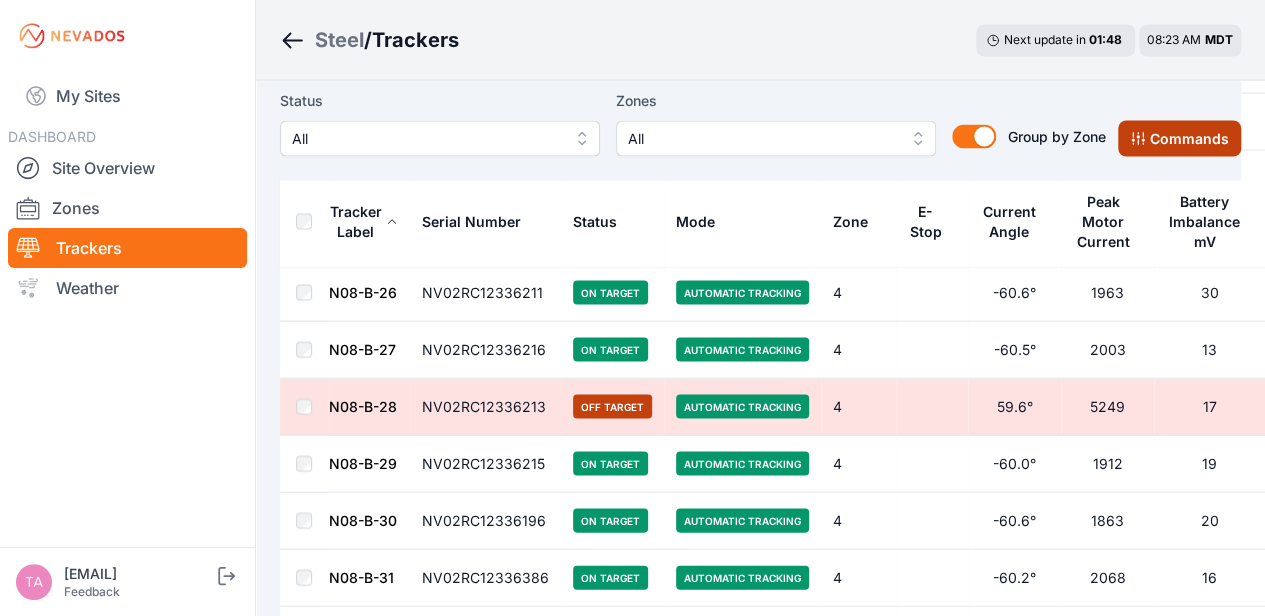 click on "Commands" at bounding box center (1179, 138) 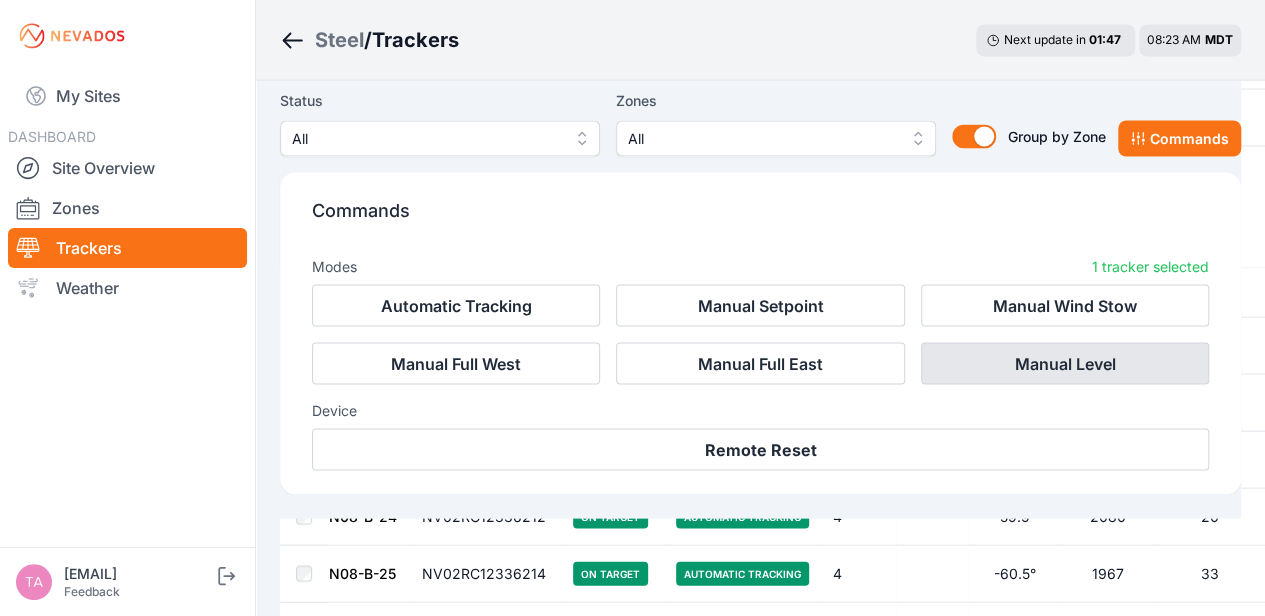 scroll, scrollTop: 5970, scrollLeft: 0, axis: vertical 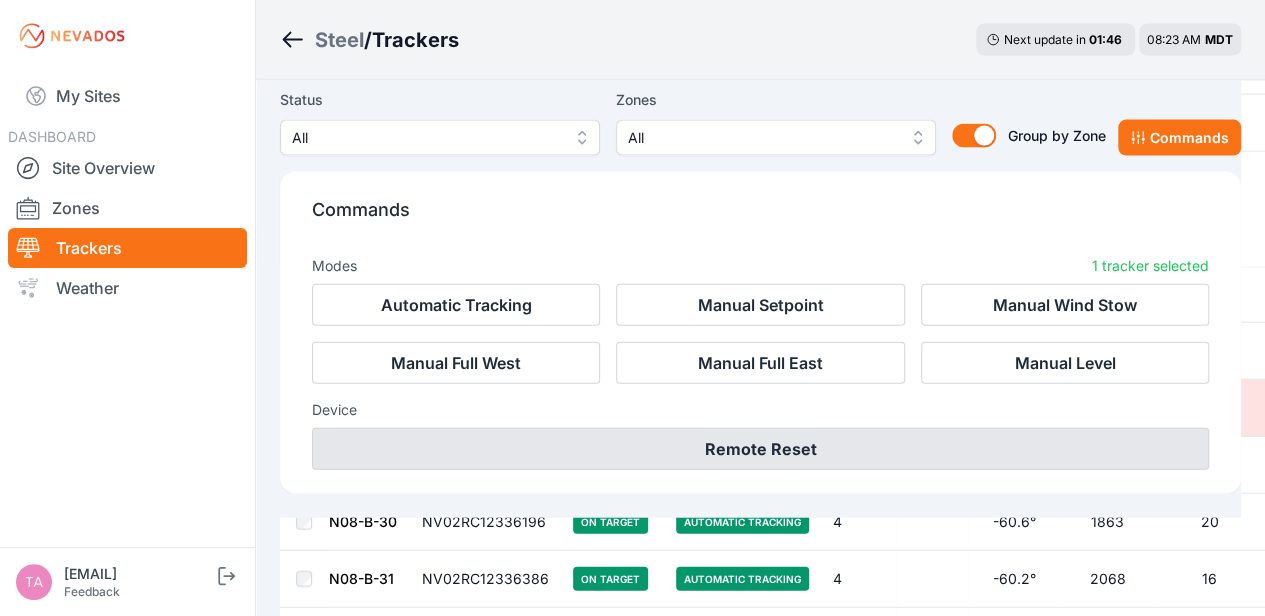 click on "Remote Reset" at bounding box center (760, 449) 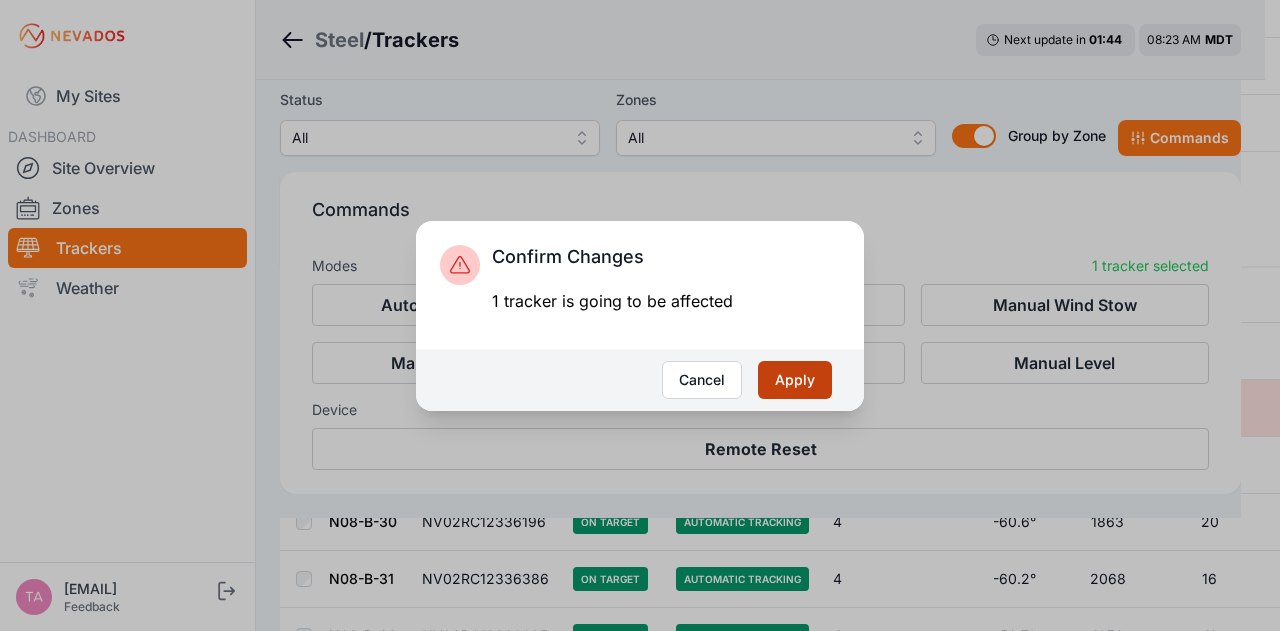 click on "Apply" at bounding box center (795, 380) 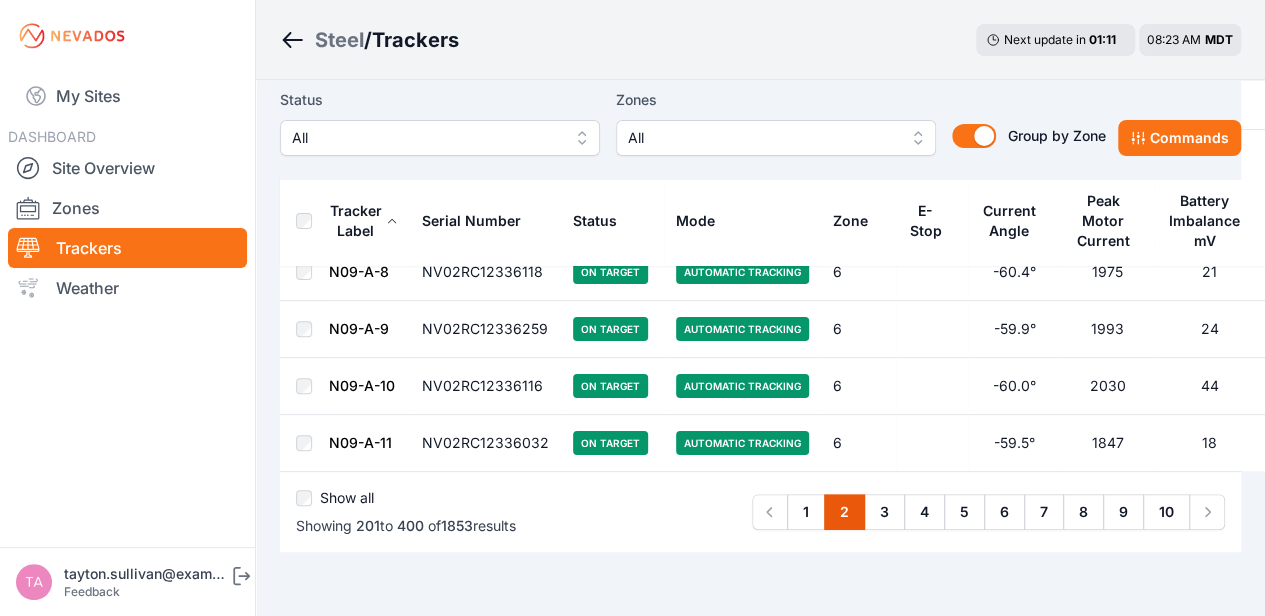 scroll, scrollTop: 11388, scrollLeft: 0, axis: vertical 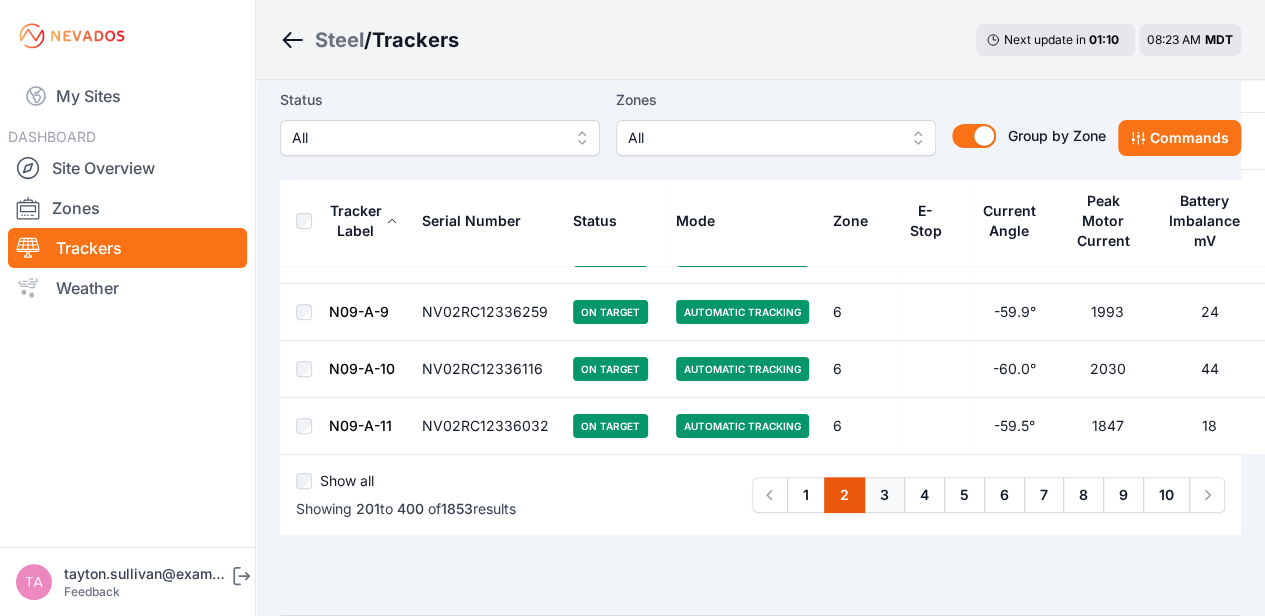 click on "3" at bounding box center [884, 495] 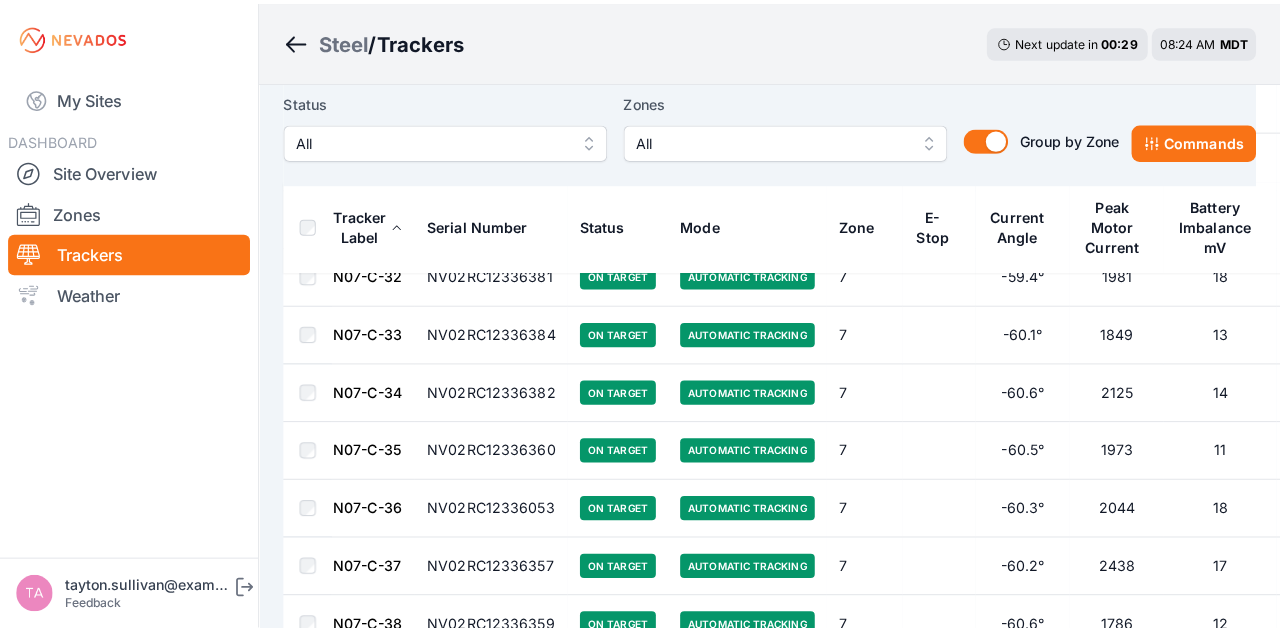 scroll, scrollTop: 7592, scrollLeft: 0, axis: vertical 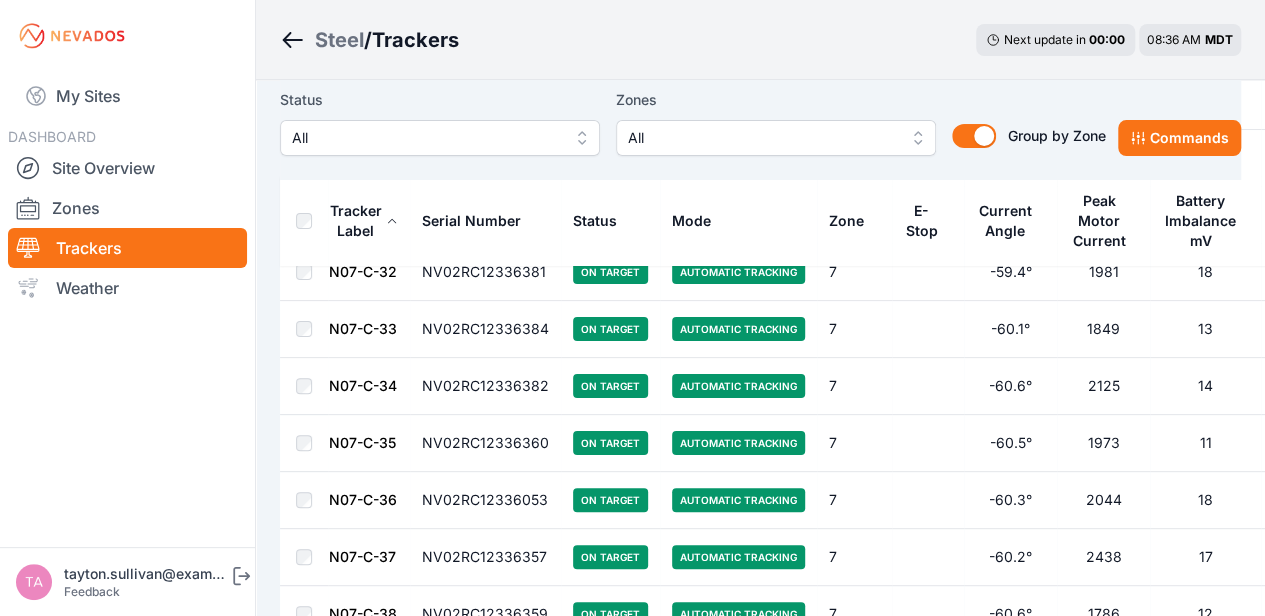 click on "All" at bounding box center (762, 138) 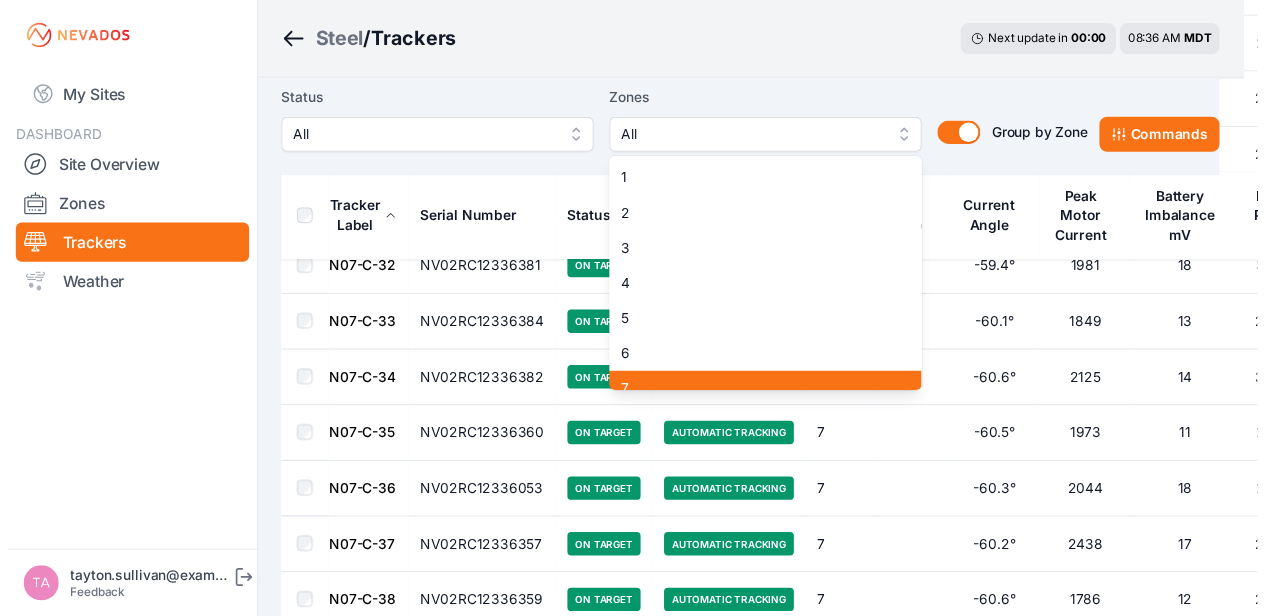 scroll, scrollTop: 16, scrollLeft: 0, axis: vertical 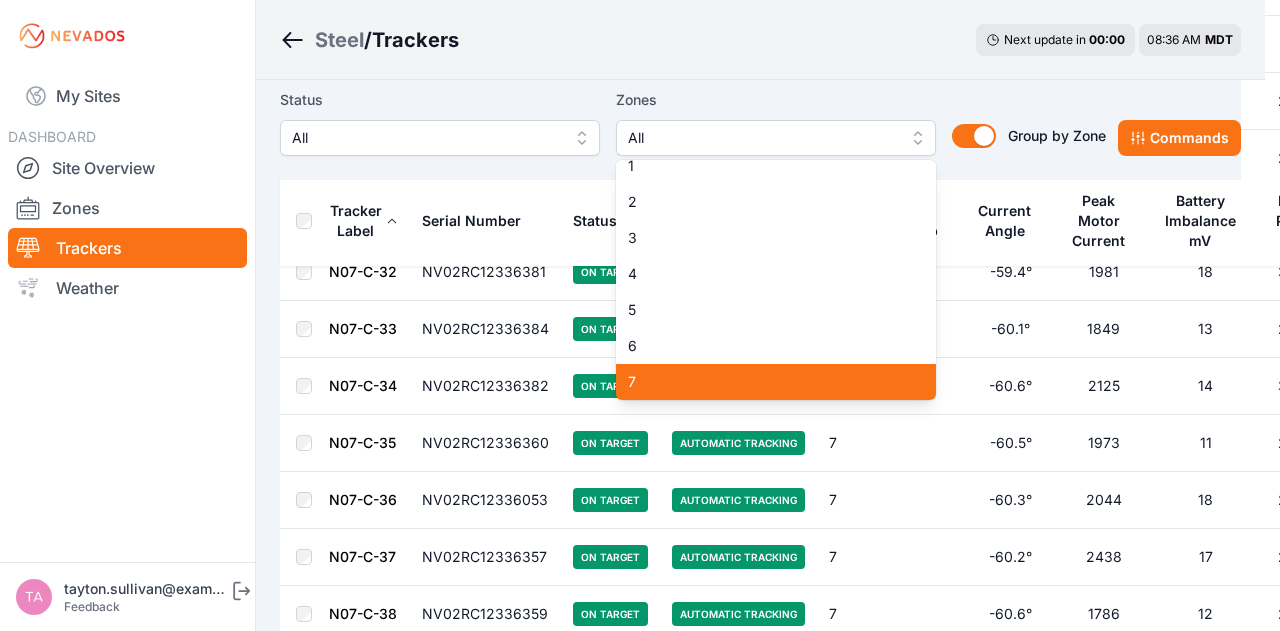 click on "7" at bounding box center (764, 382) 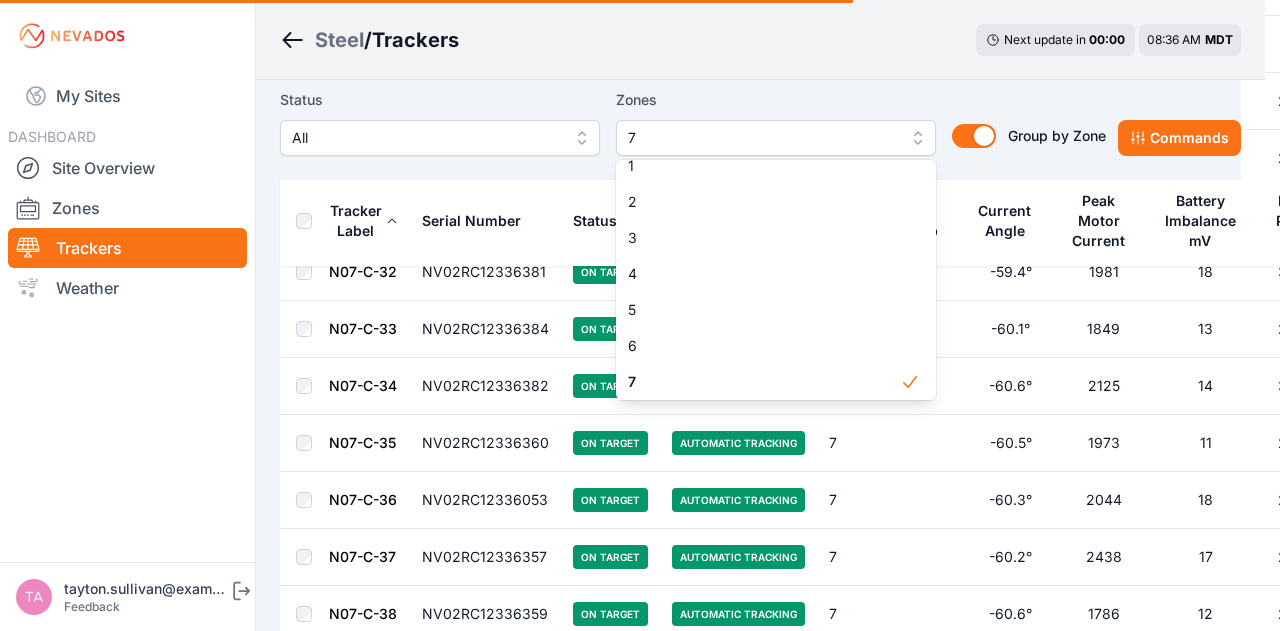 click on "Status All Zones 7 1 2 3 4 5 6 7 8 9 10 11 12 13 14 15 16 17 18 19 20 21 22 23 24 Group by Zone Group by Zone" at bounding box center [693, 122] 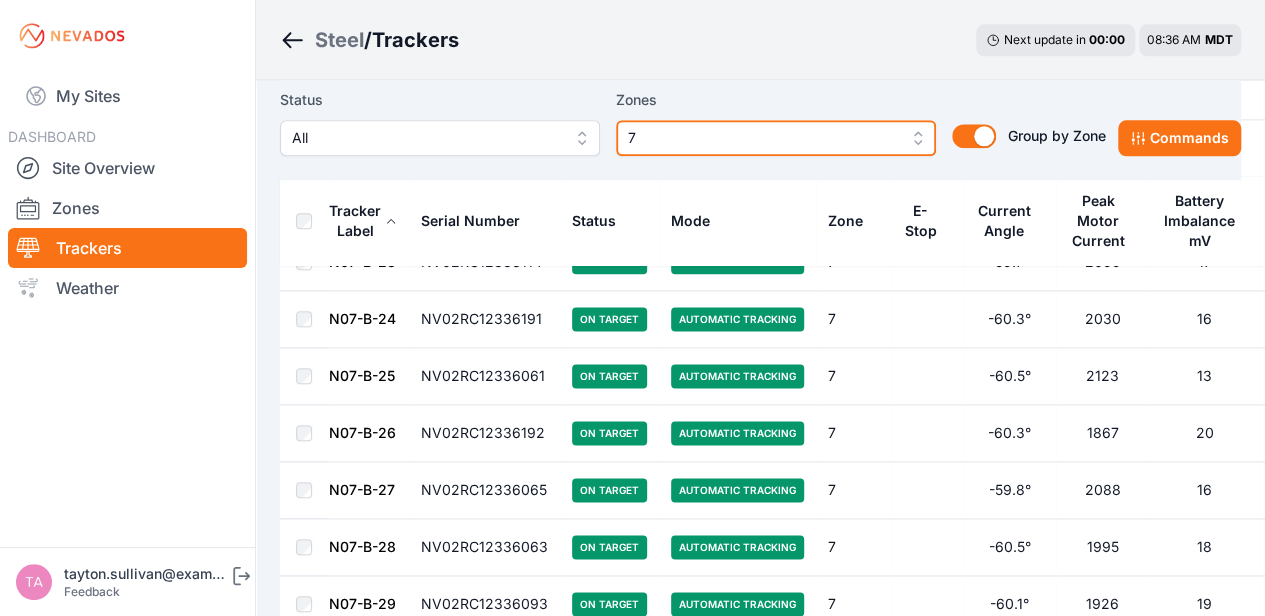 scroll, scrollTop: 1114, scrollLeft: 0, axis: vertical 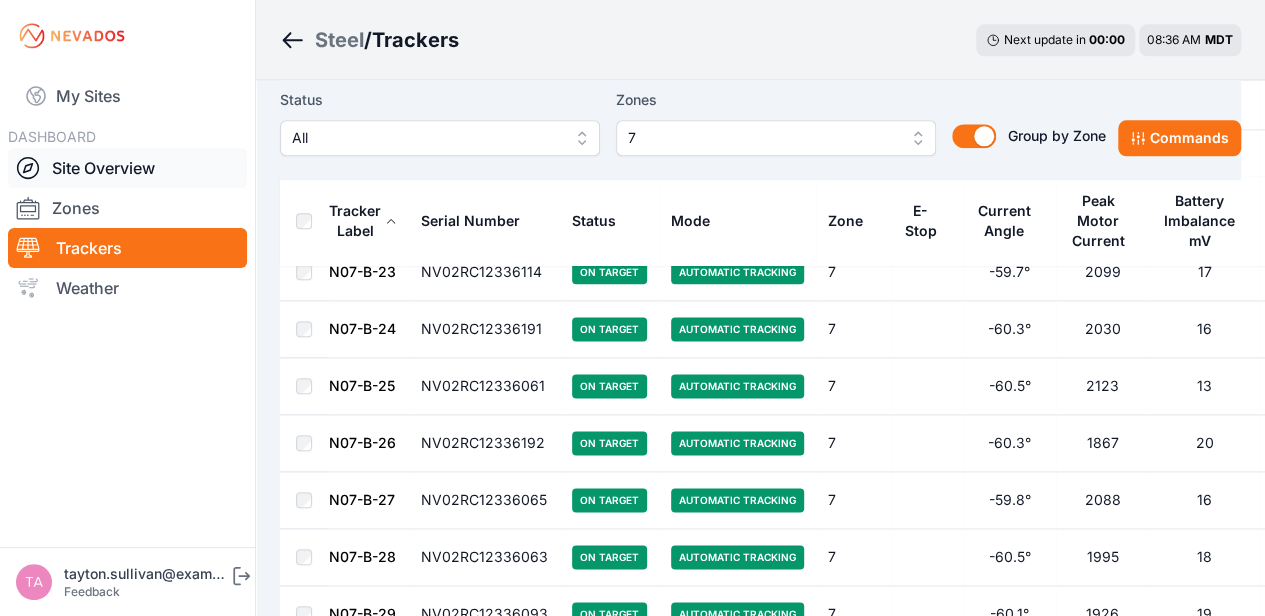 click at bounding box center [34, 168] 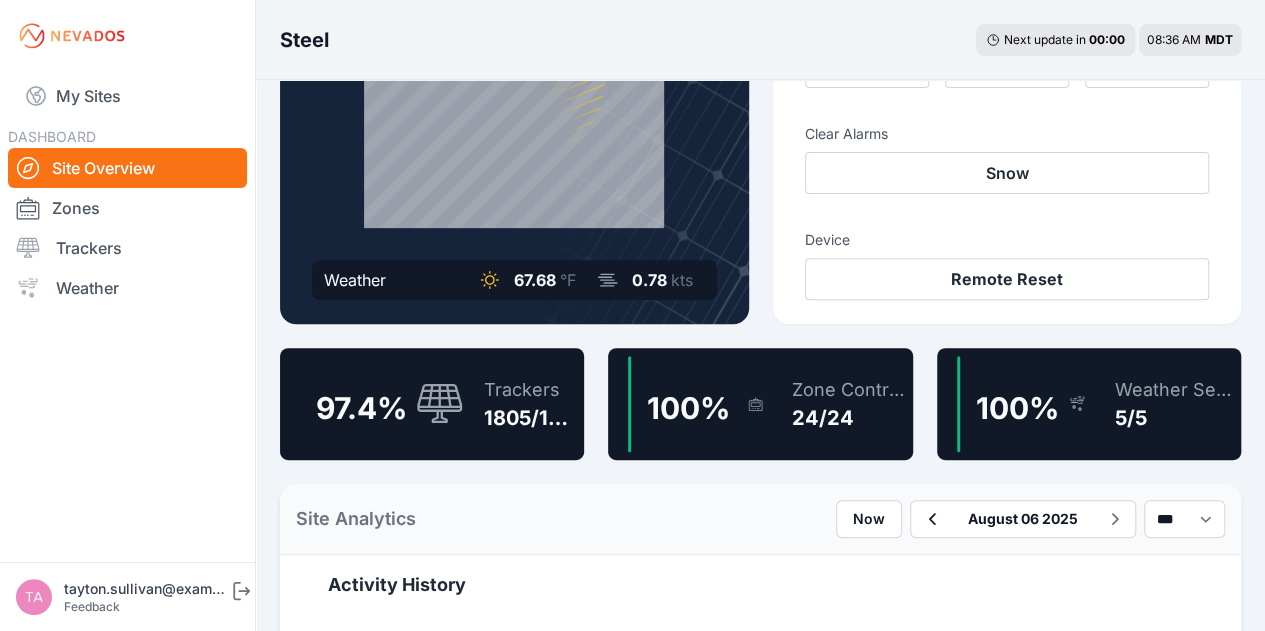 scroll, scrollTop: 481, scrollLeft: 0, axis: vertical 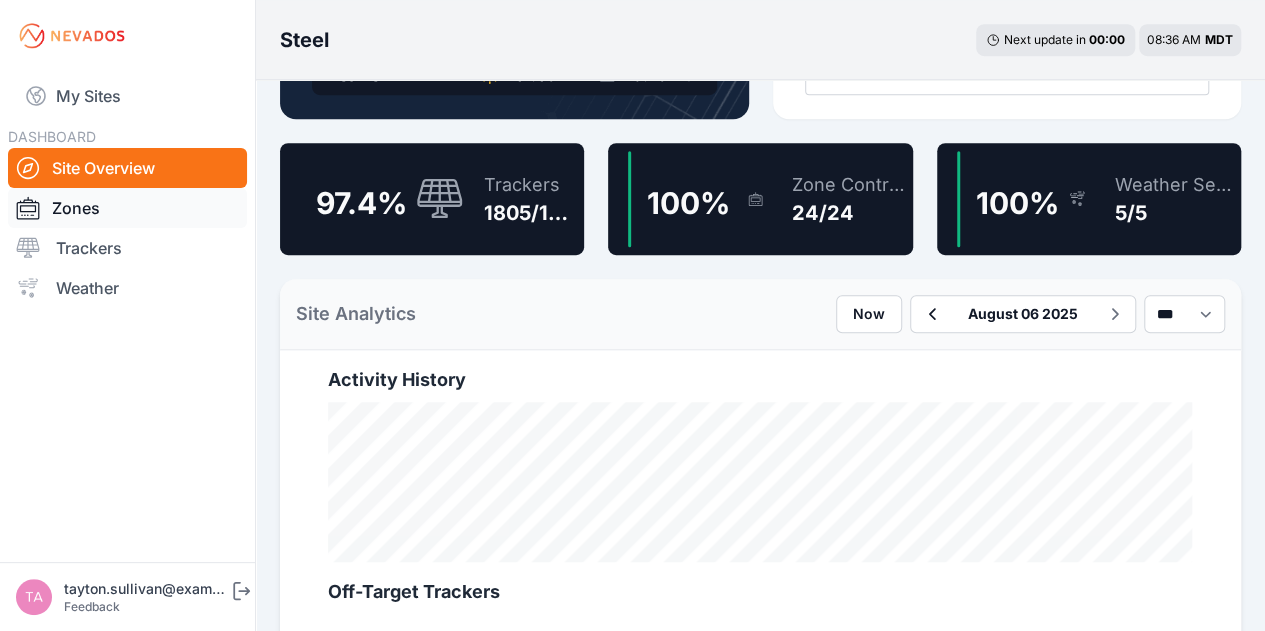 click on "Zones" at bounding box center [127, 208] 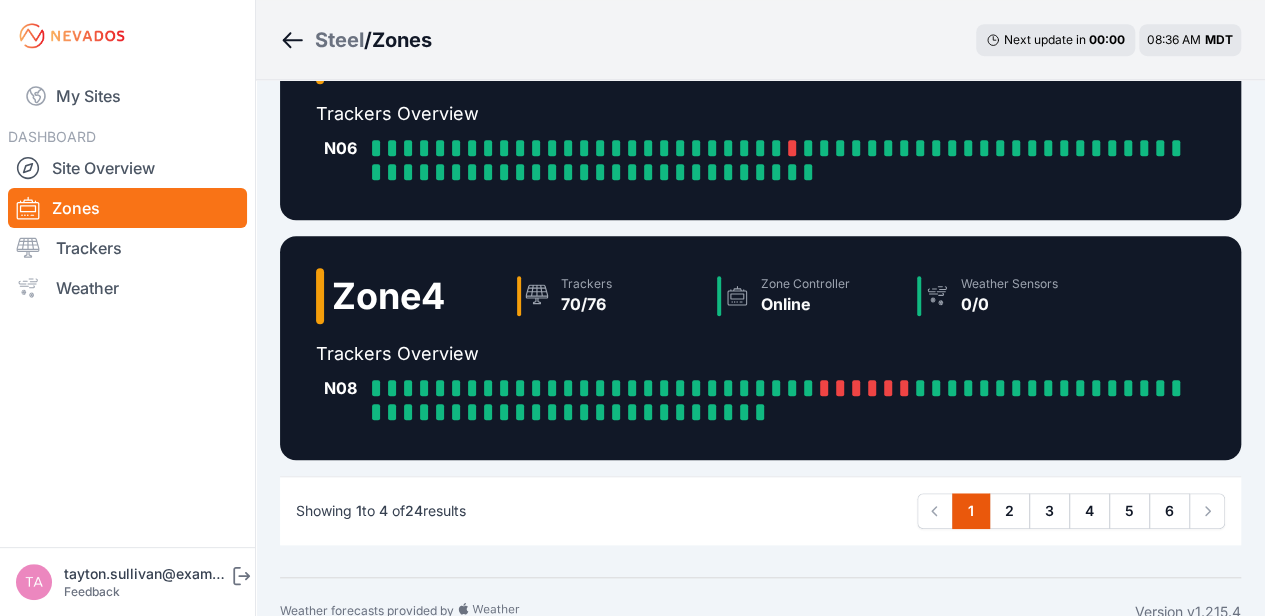 scroll, scrollTop: 697, scrollLeft: 0, axis: vertical 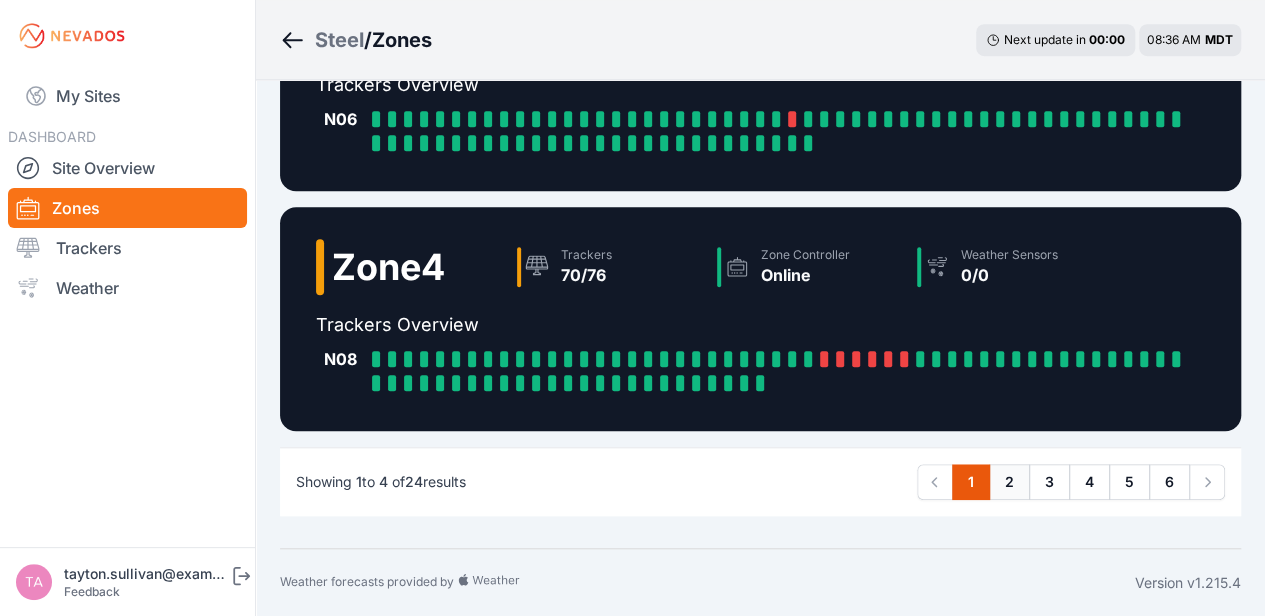 click on "2" at bounding box center (1009, 482) 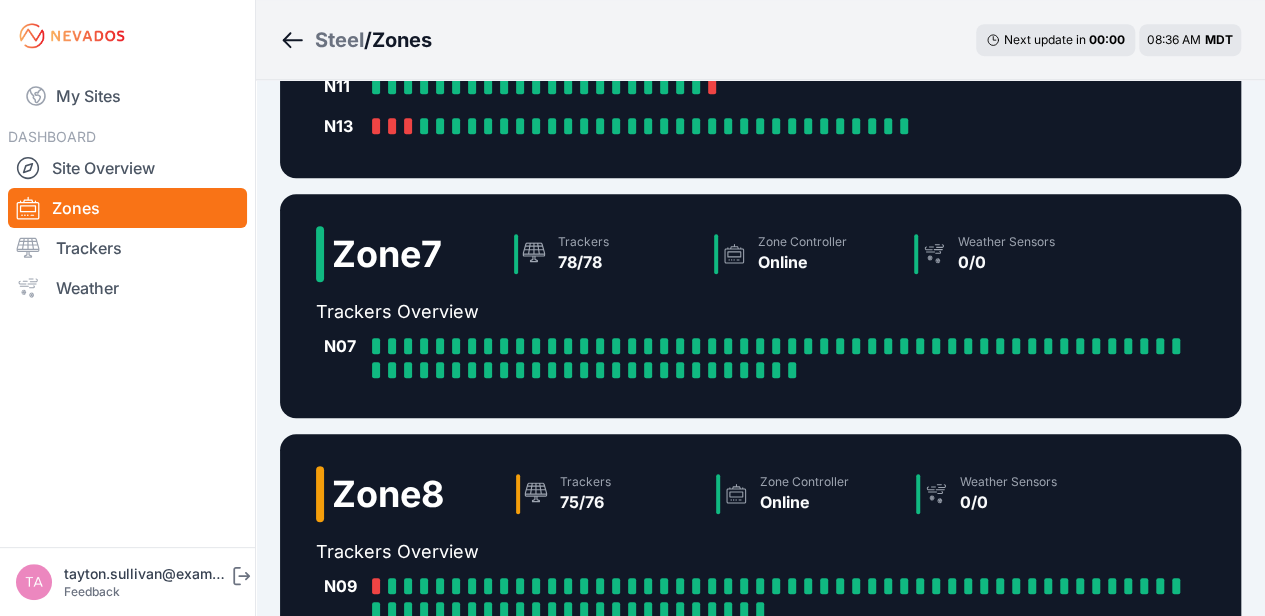 scroll, scrollTop: 777, scrollLeft: 0, axis: vertical 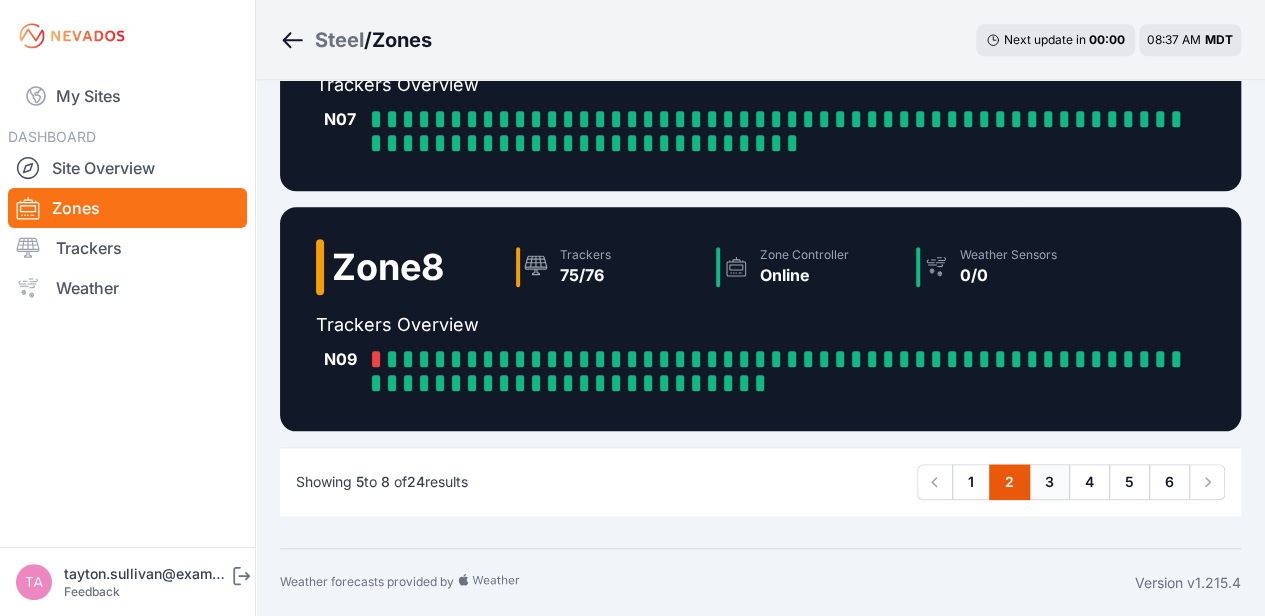 click on "3" at bounding box center (1049, 482) 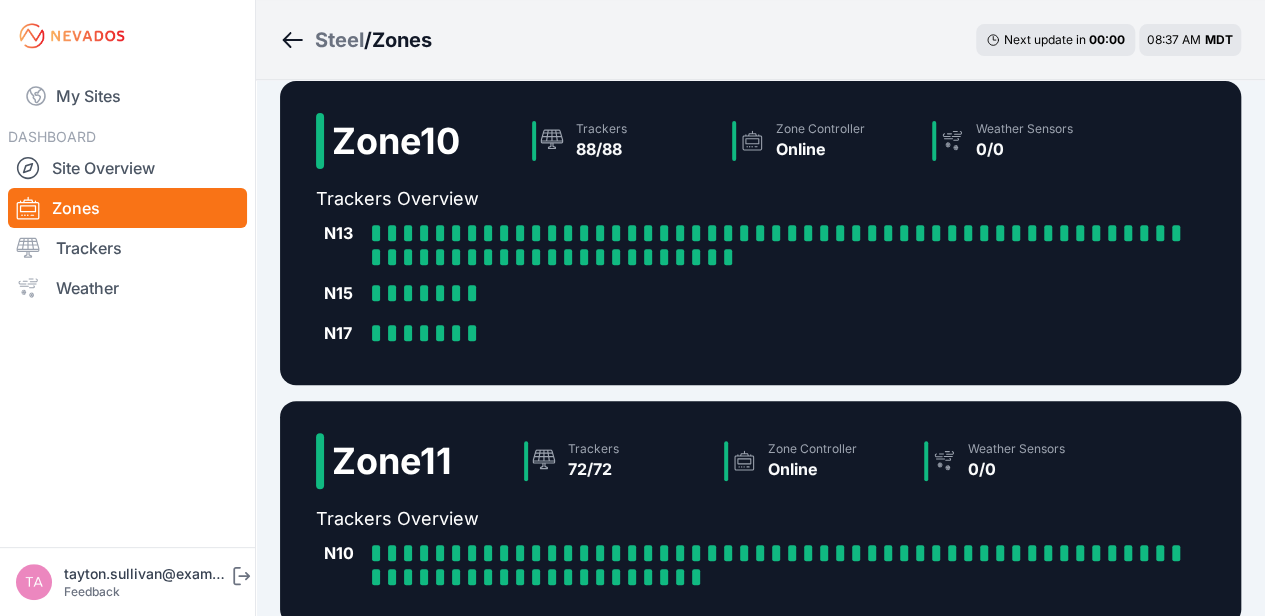 scroll, scrollTop: 697, scrollLeft: 0, axis: vertical 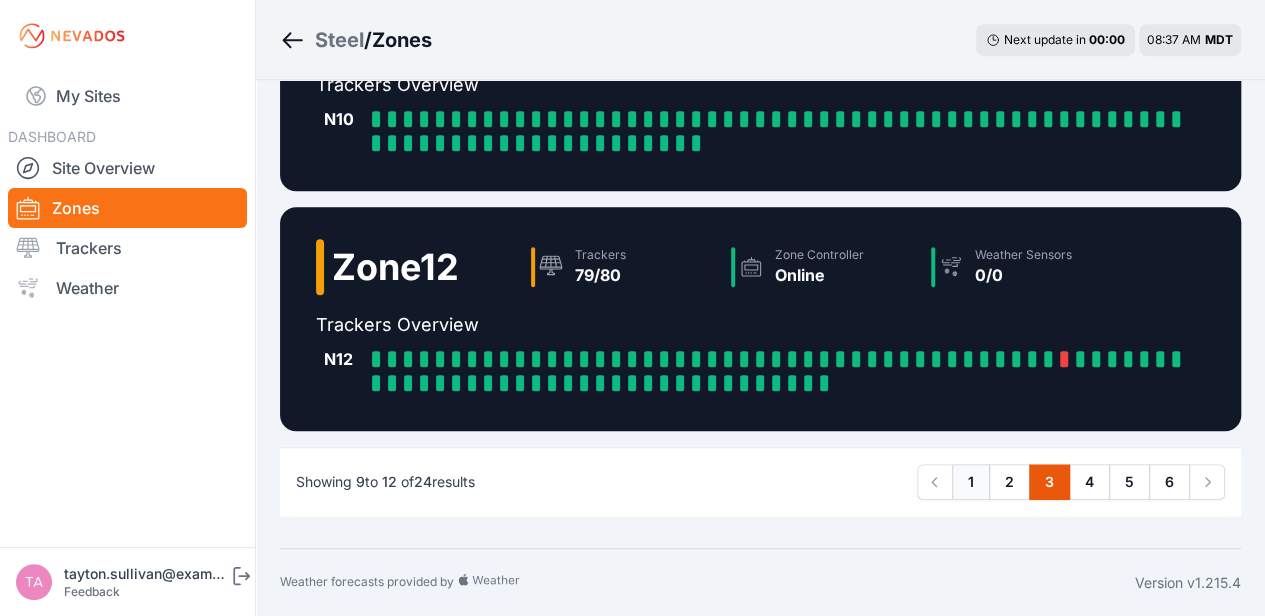 click on "1" at bounding box center [971, 482] 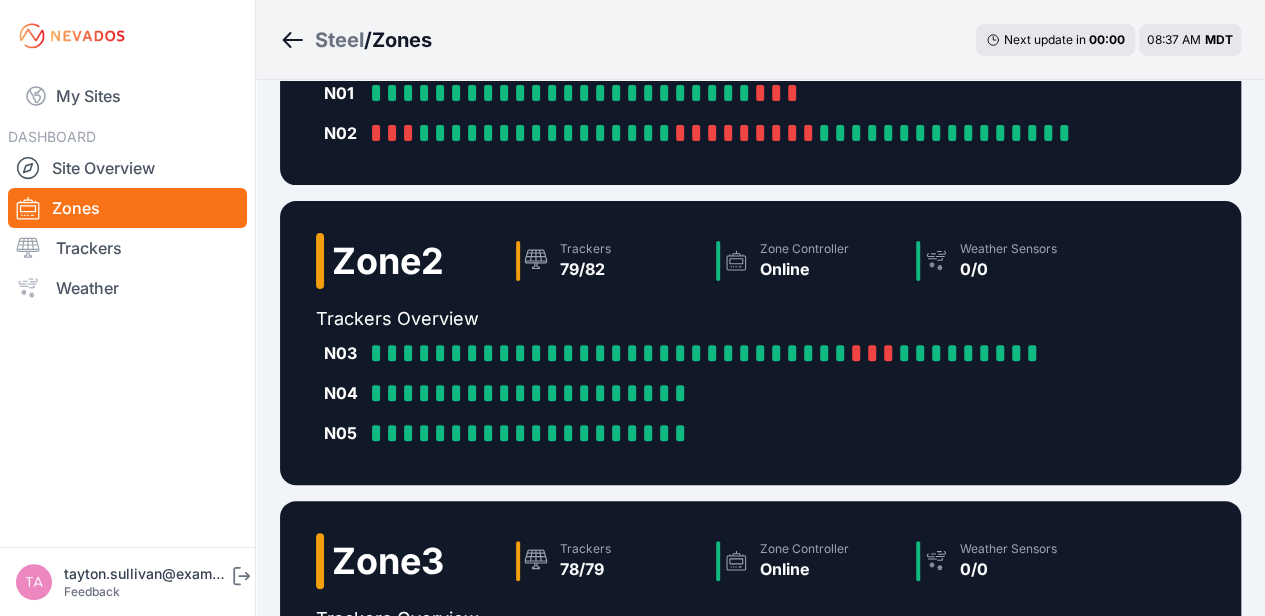 scroll, scrollTop: 0, scrollLeft: 0, axis: both 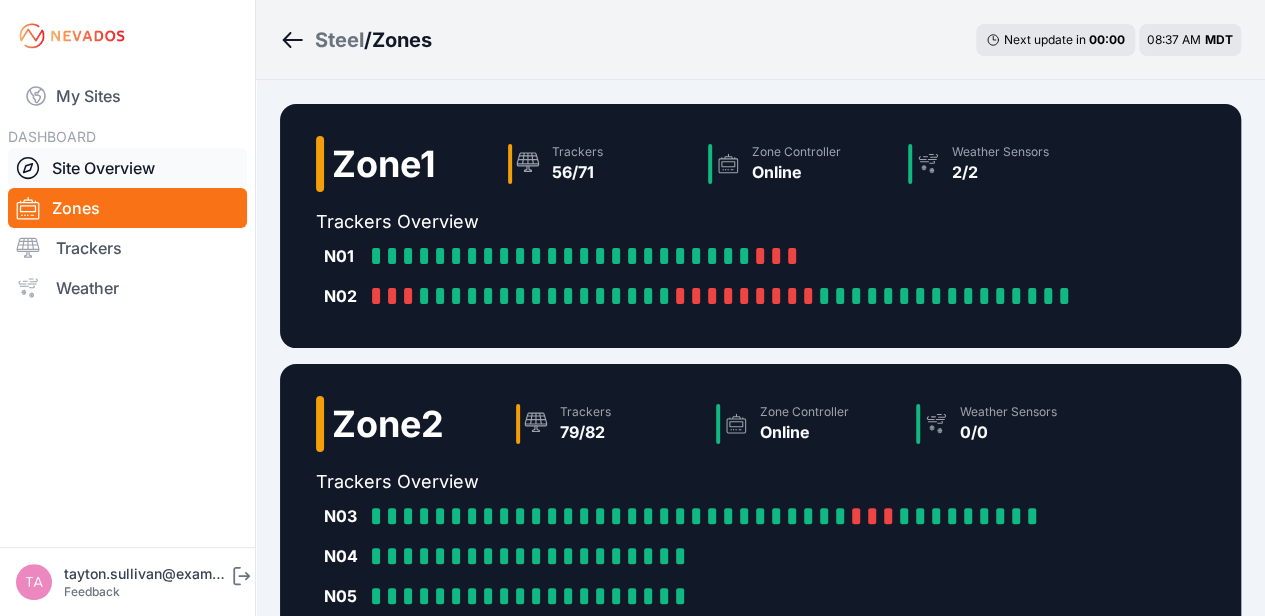 click on "Site Overview" at bounding box center (127, 168) 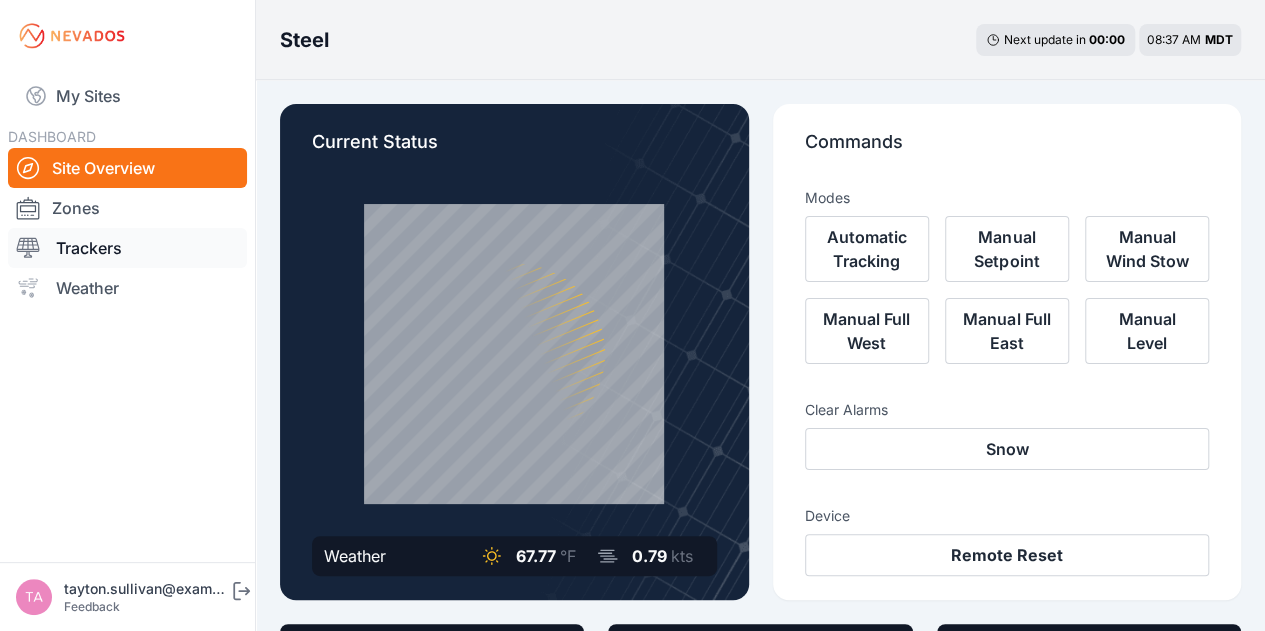 click on "Trackers" at bounding box center [127, 248] 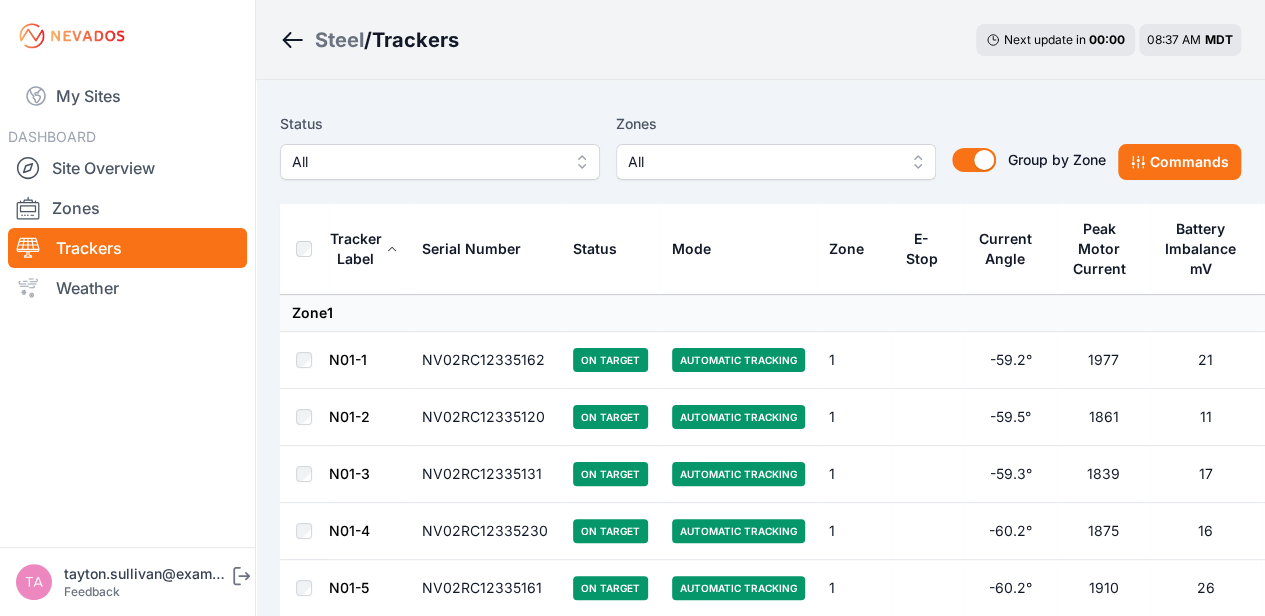 click on "All" at bounding box center [762, 162] 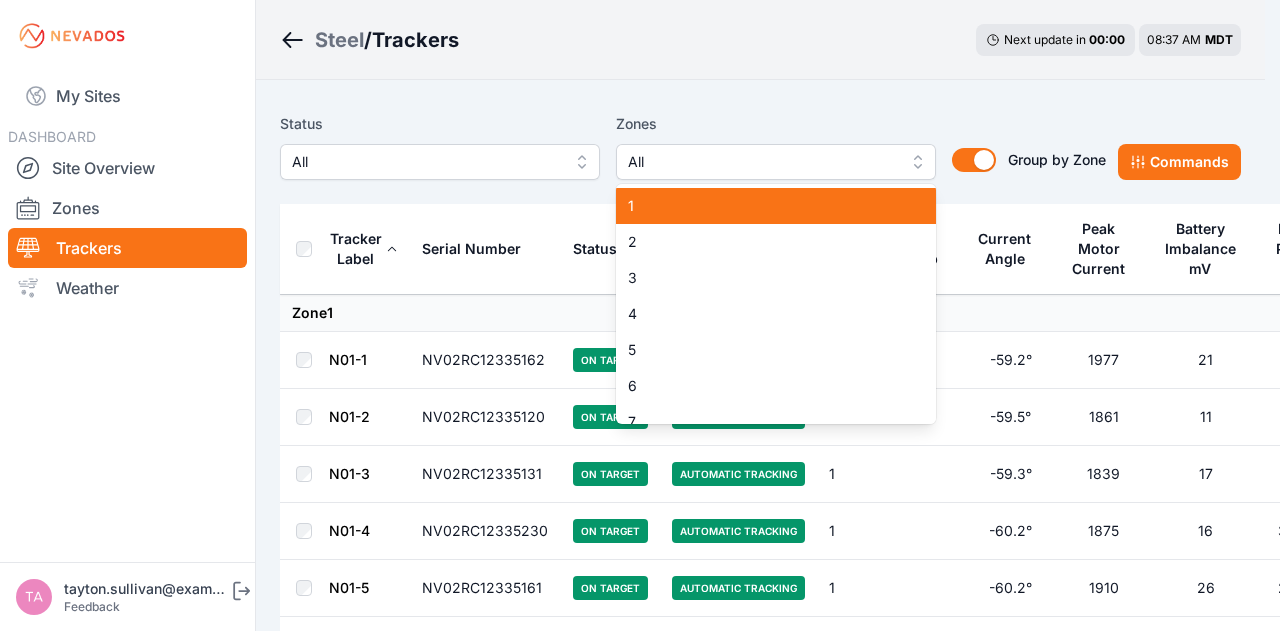 click on "1" at bounding box center (764, 206) 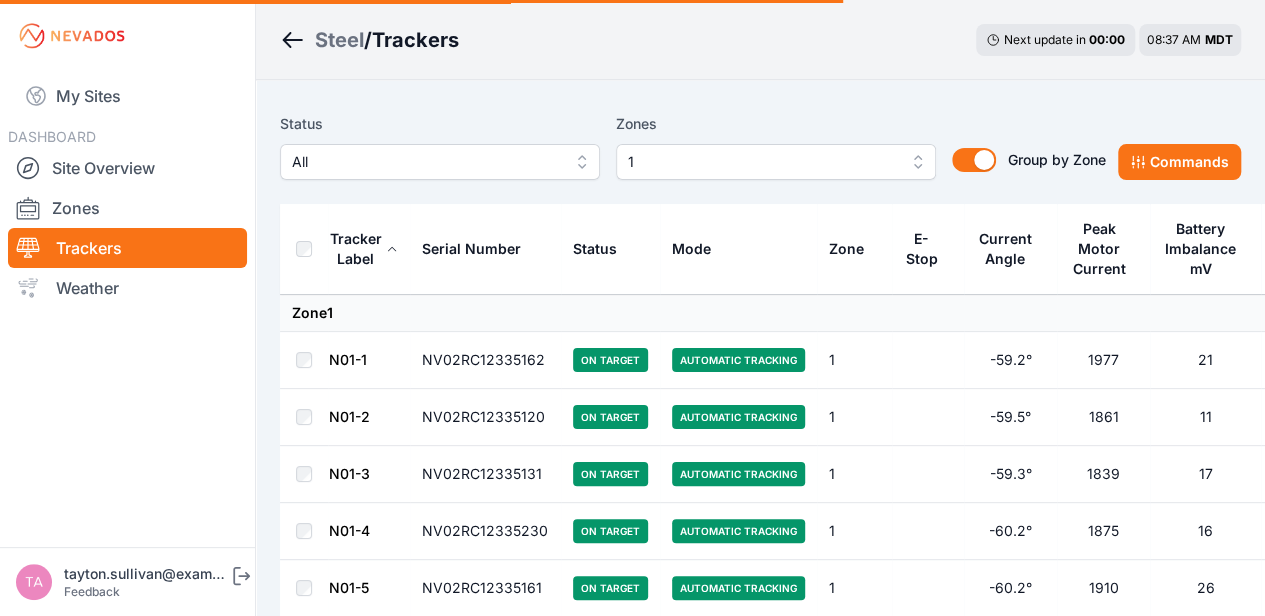 click on "Steel  /  Trackers Next update in   00 : 00 08:37 AM MDT" at bounding box center (760, 40) 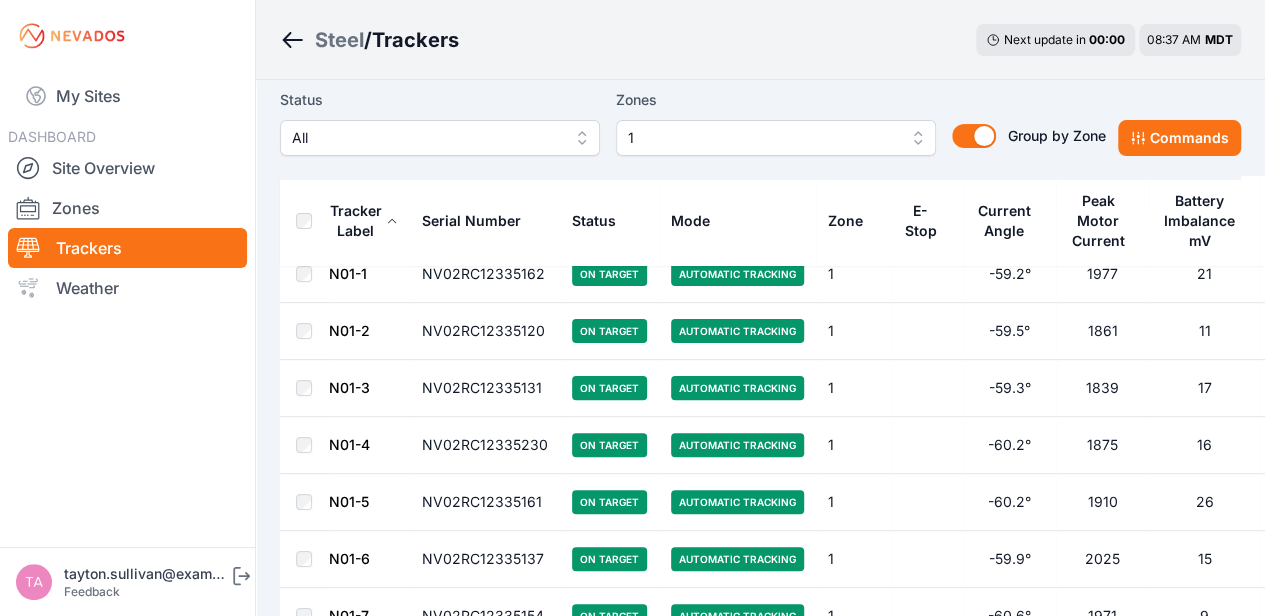scroll, scrollTop: 0, scrollLeft: 0, axis: both 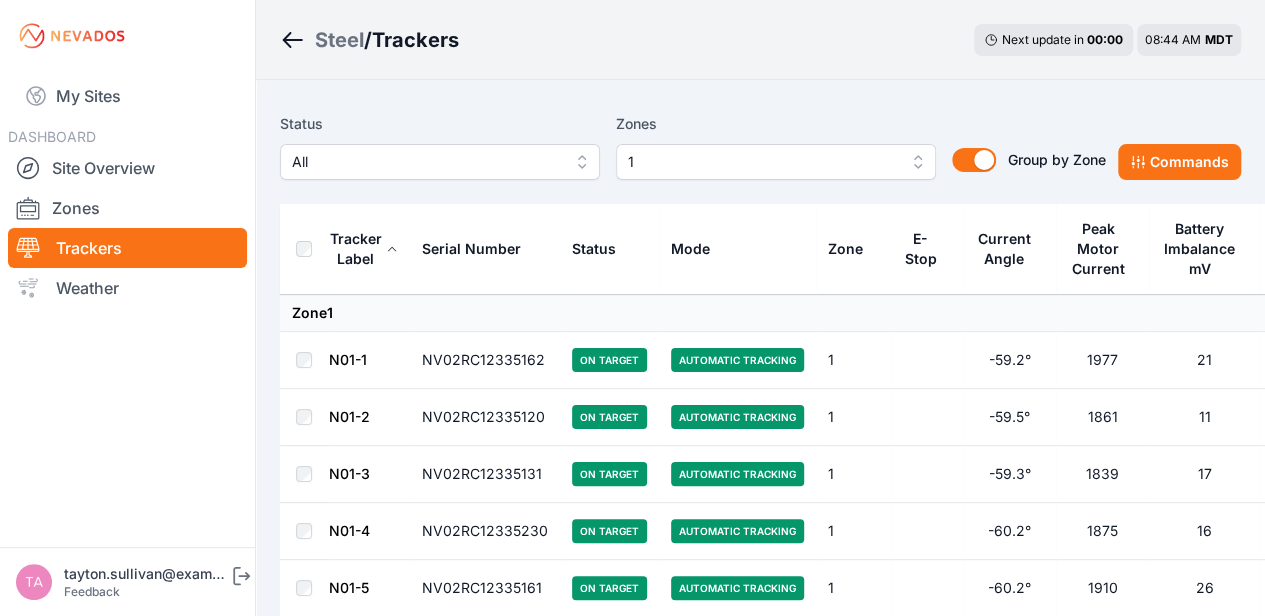 click on "1" at bounding box center [762, 162] 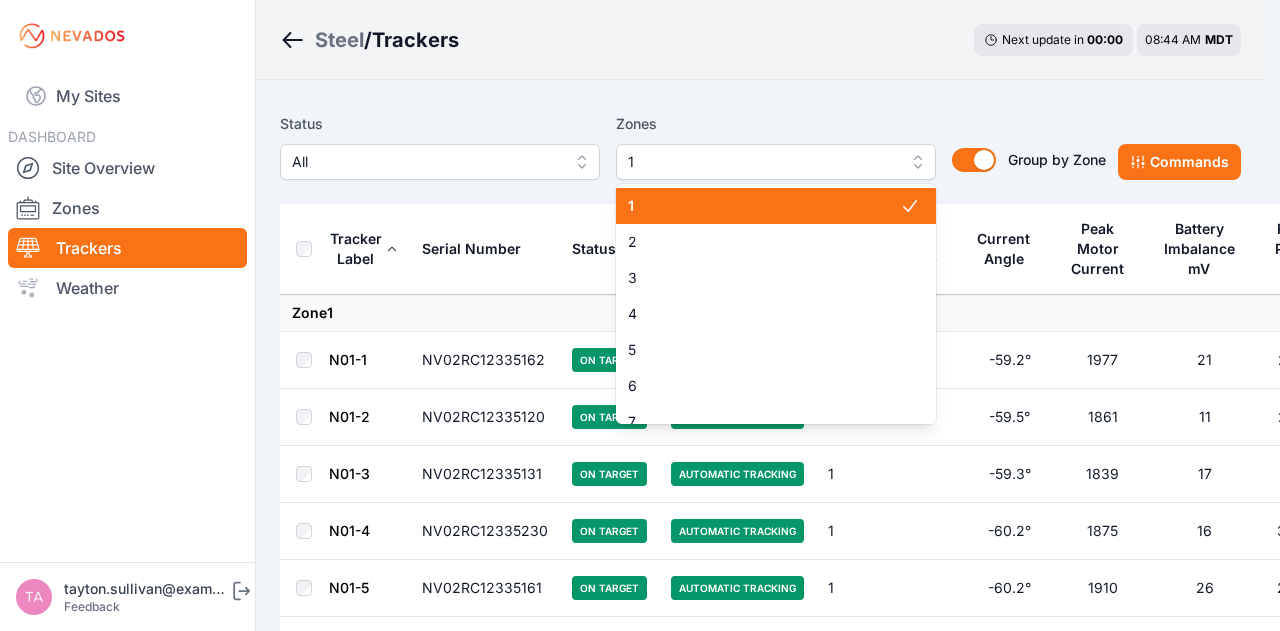 click on "1" at bounding box center (764, 206) 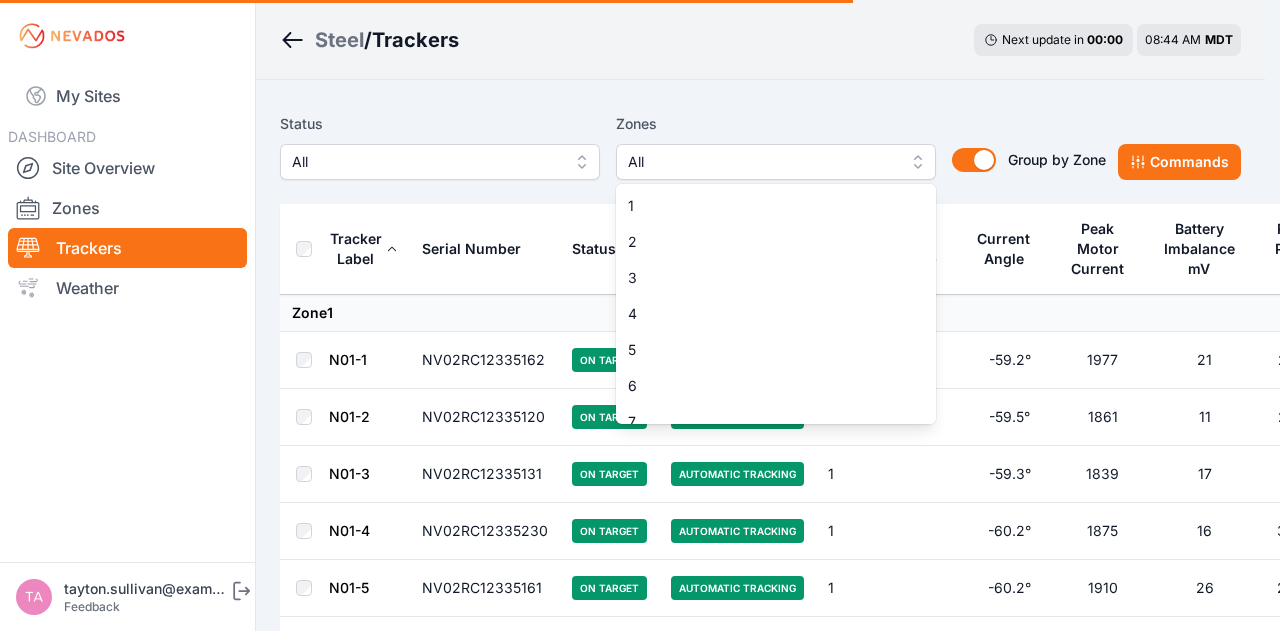 click on "Status All Zones All 1 2 3 4 5 6 7 8 9 10 11 12 13 14 15 16 17 18 19 20 21 22 23 24 Group by Zone Group by Zone Commands" at bounding box center (760, 154) 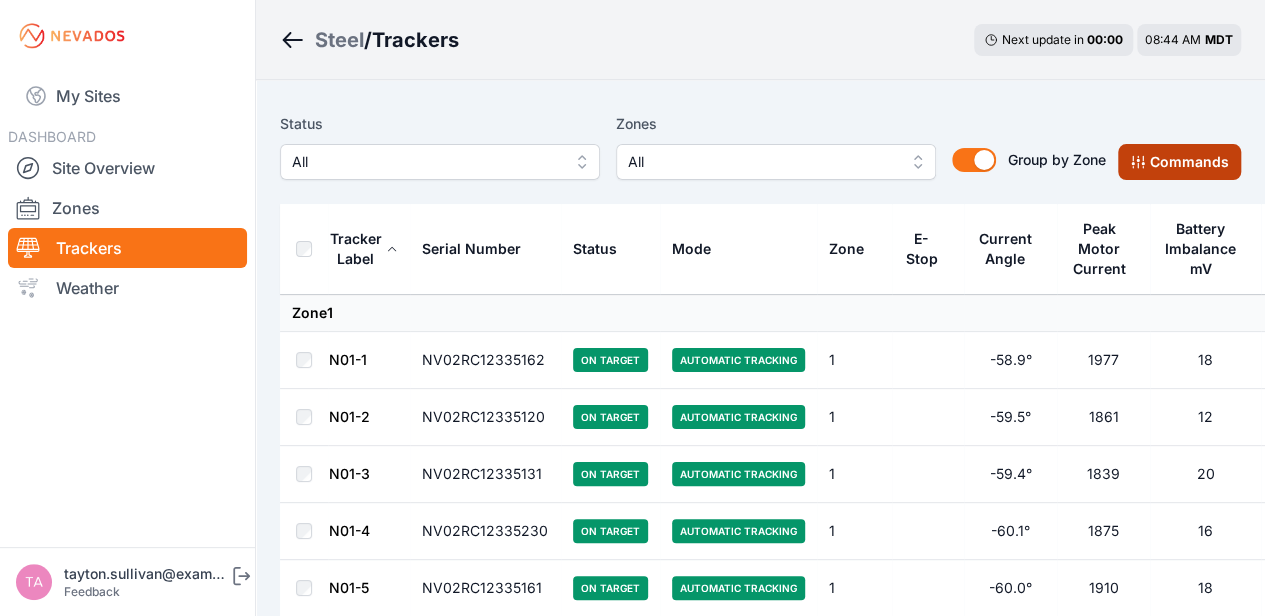 click on "Commands" at bounding box center [1179, 162] 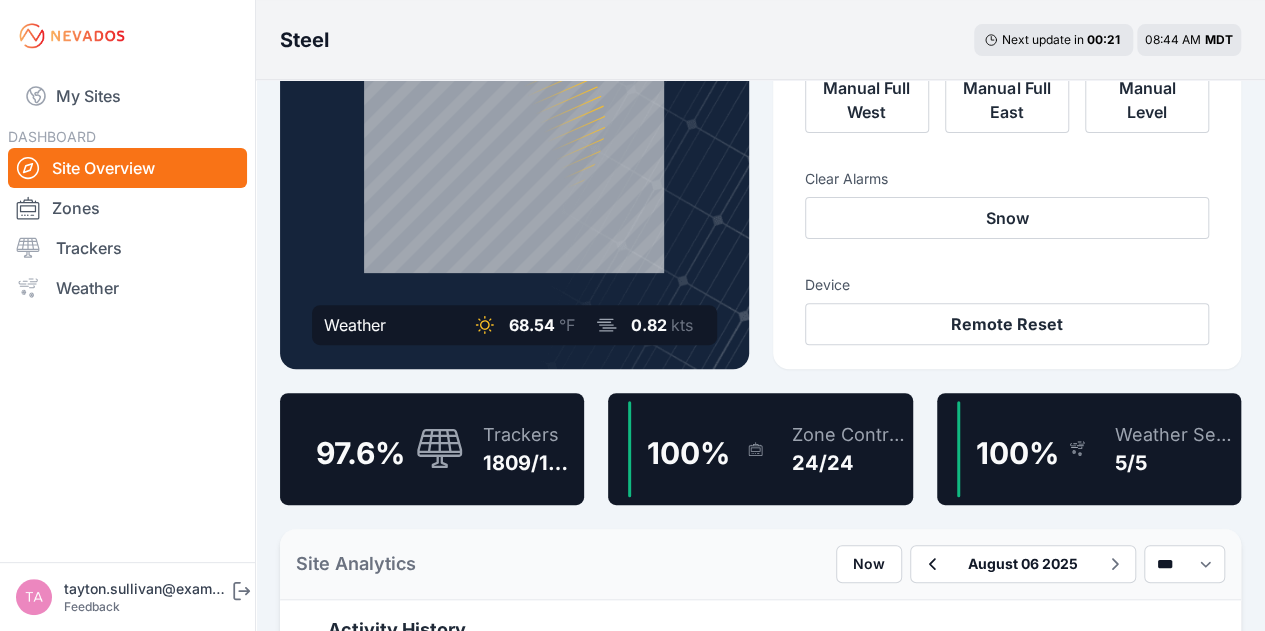 scroll, scrollTop: 0, scrollLeft: 0, axis: both 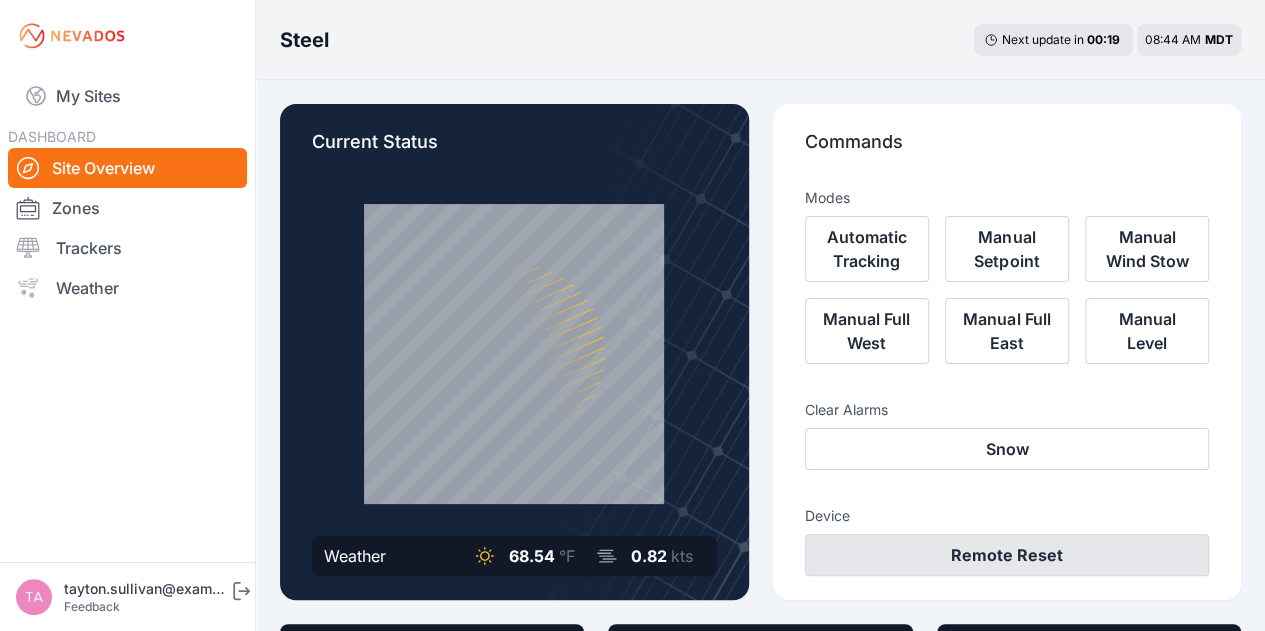click on "Remote Reset" at bounding box center (1007, 555) 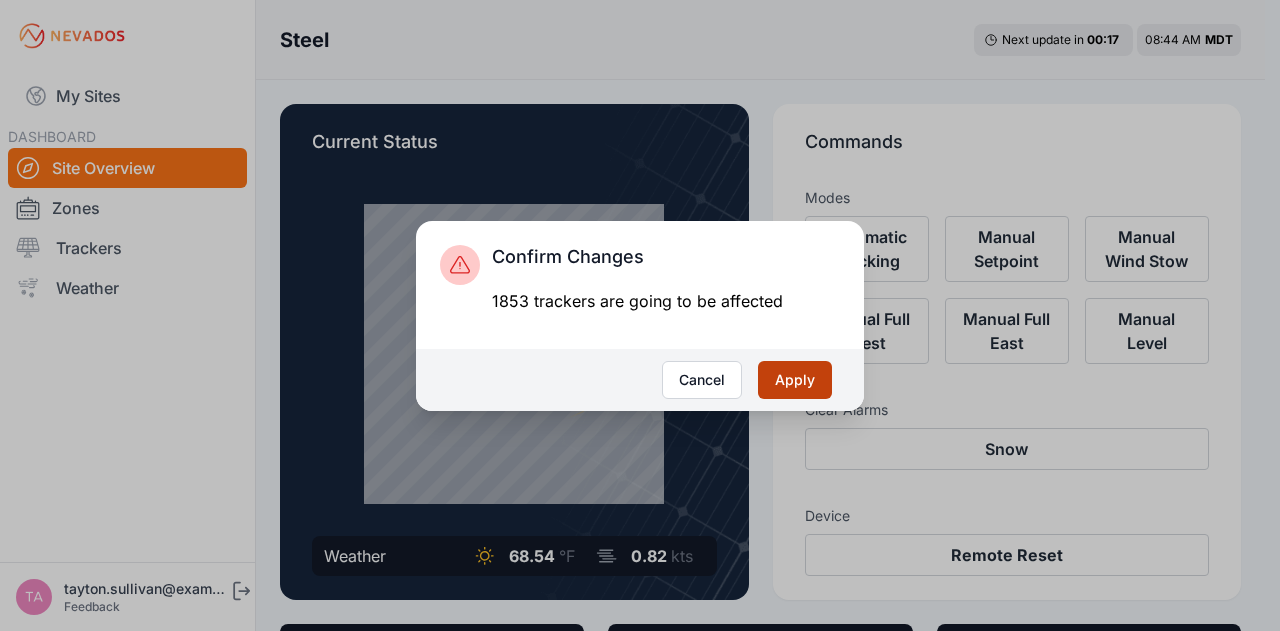 click on "Apply" at bounding box center (795, 380) 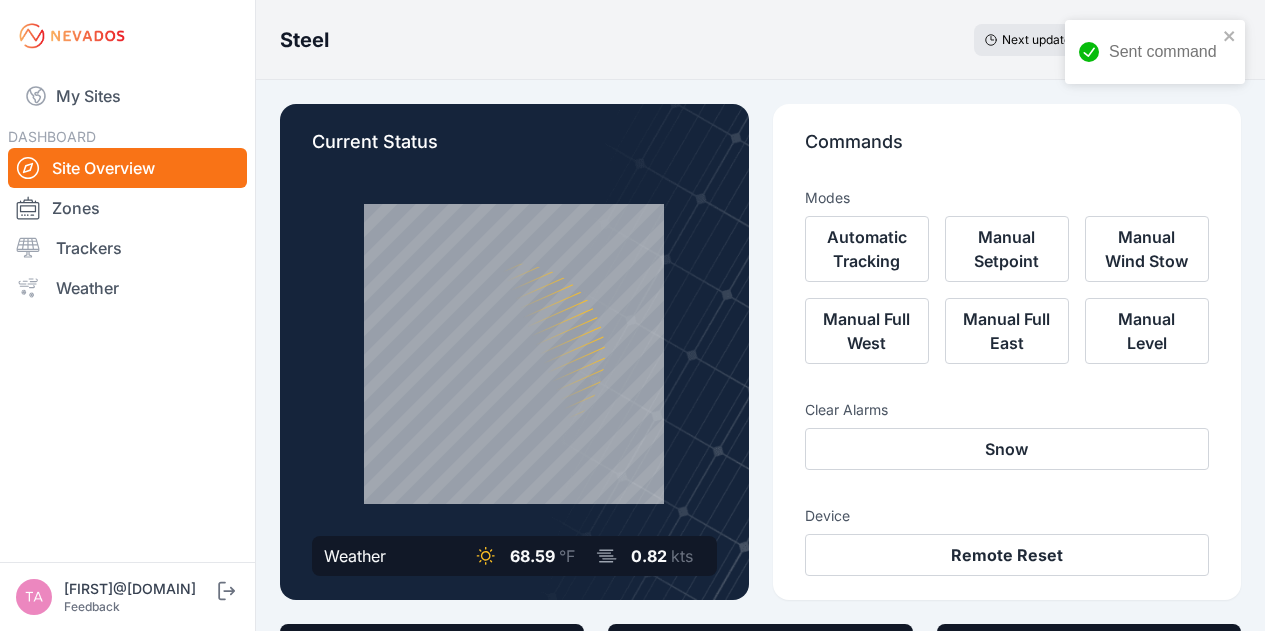 scroll, scrollTop: 0, scrollLeft: 0, axis: both 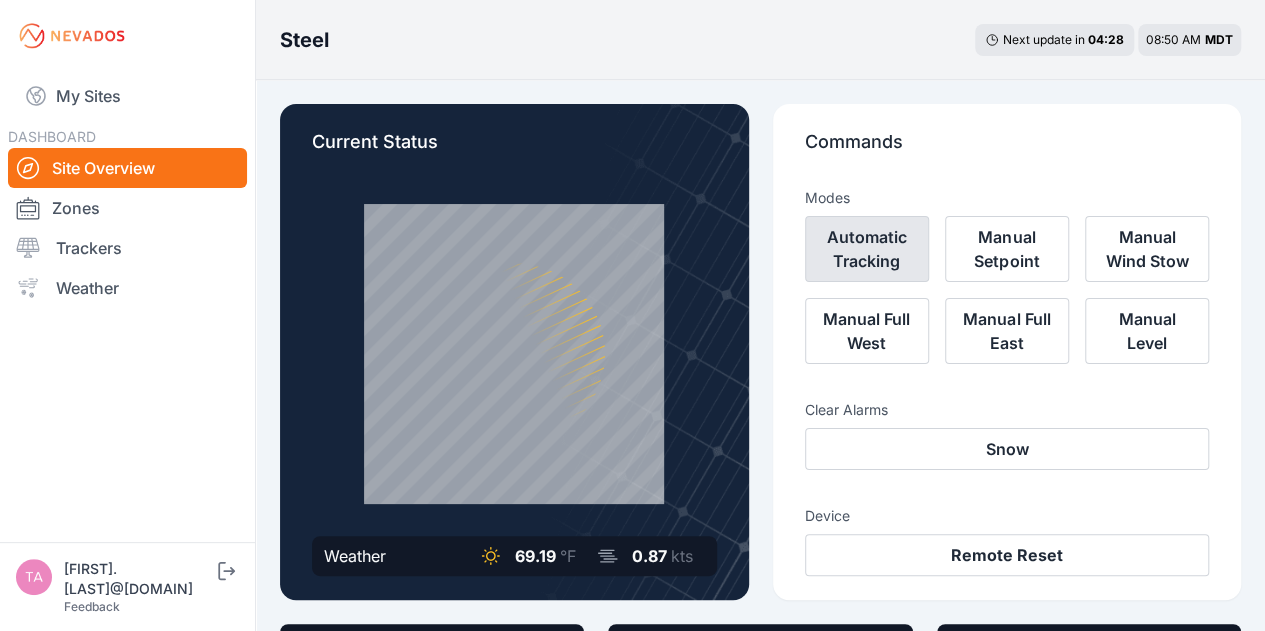 click on "Automatic Tracking" at bounding box center [867, 249] 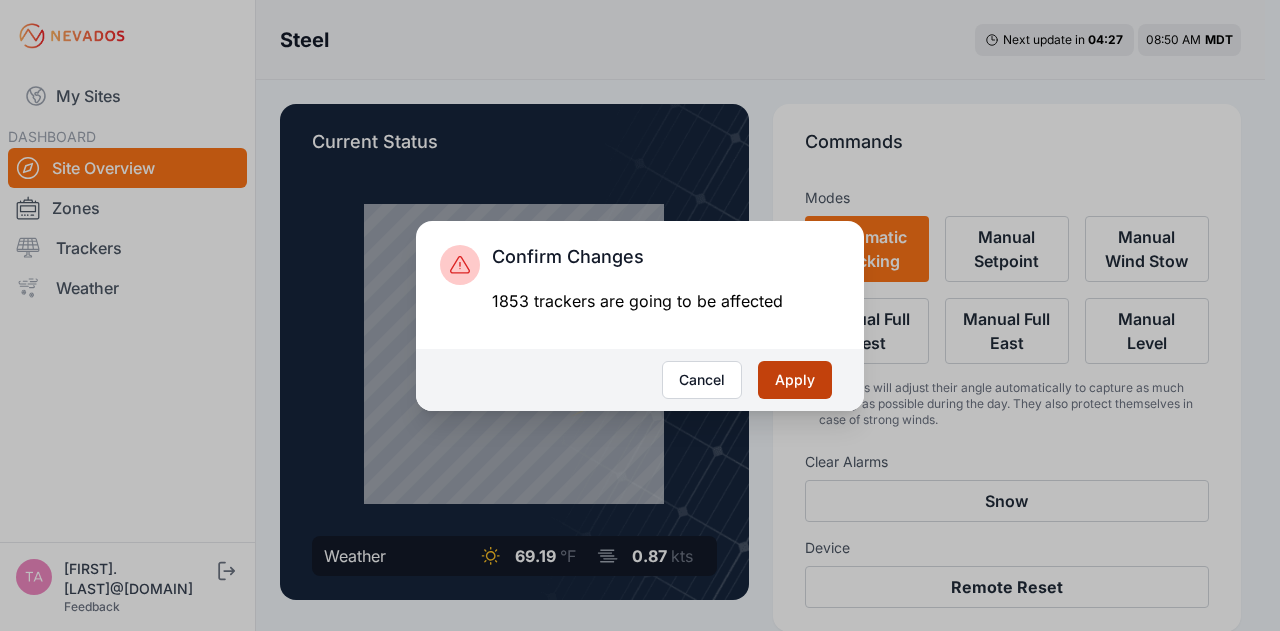 click on "Apply" at bounding box center [795, 380] 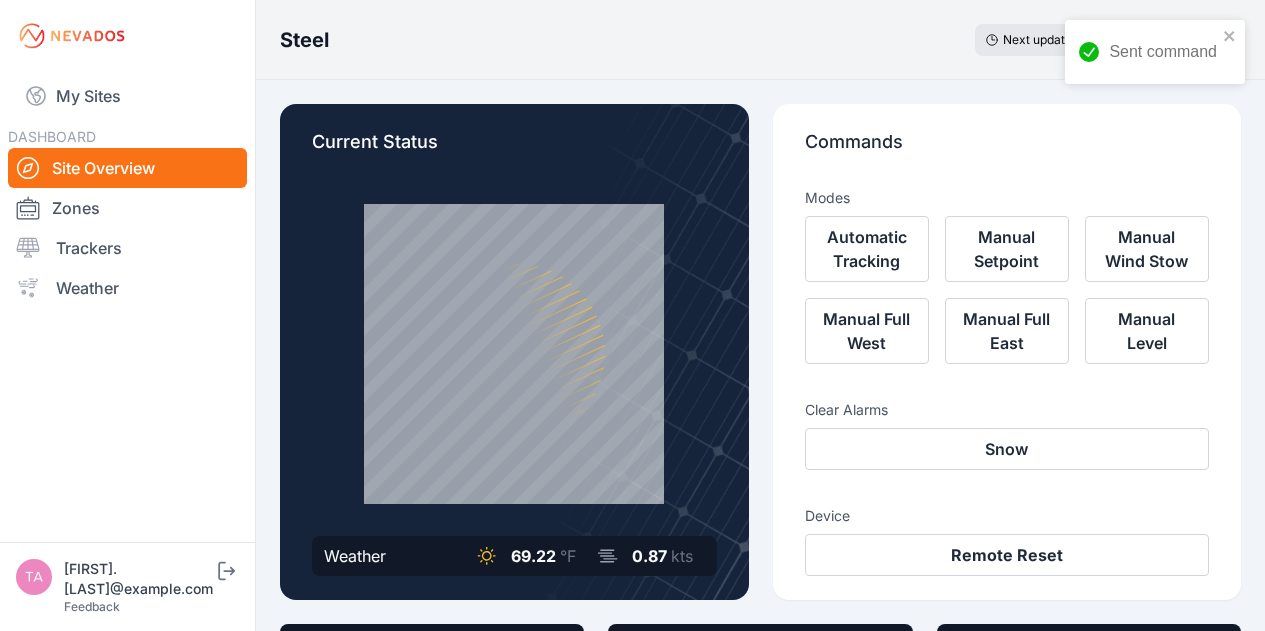 scroll, scrollTop: 0, scrollLeft: 0, axis: both 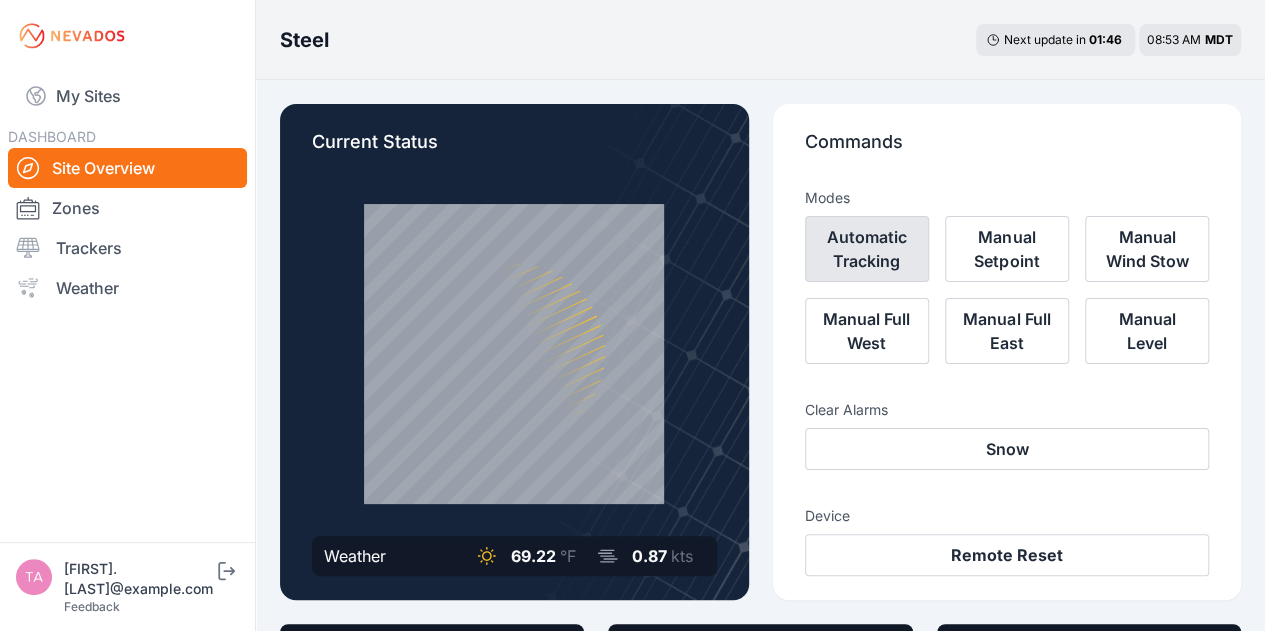 click on "Automatic Tracking" at bounding box center [867, 249] 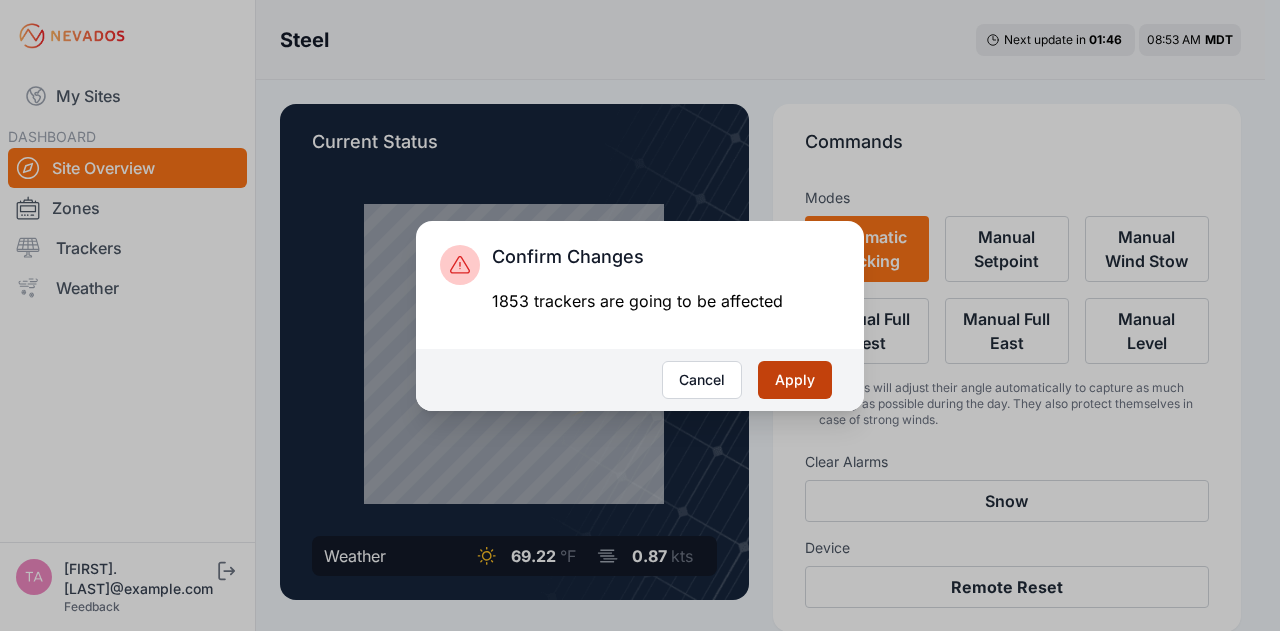 click on "Apply" at bounding box center [795, 380] 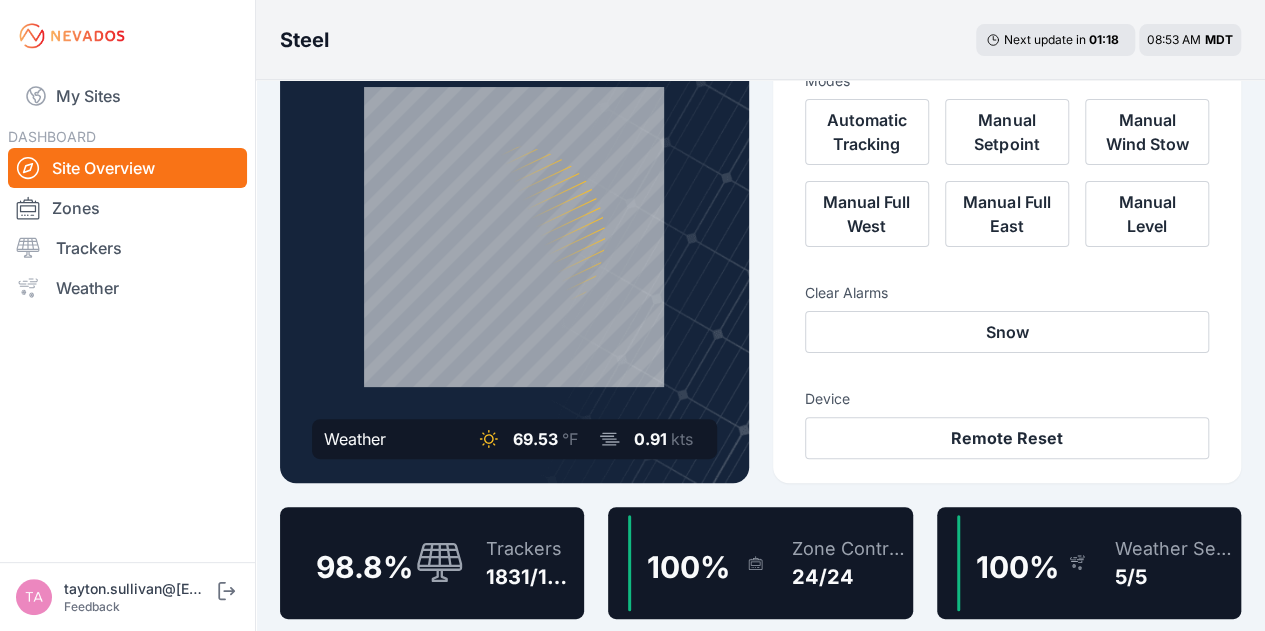 scroll, scrollTop: 116, scrollLeft: 0, axis: vertical 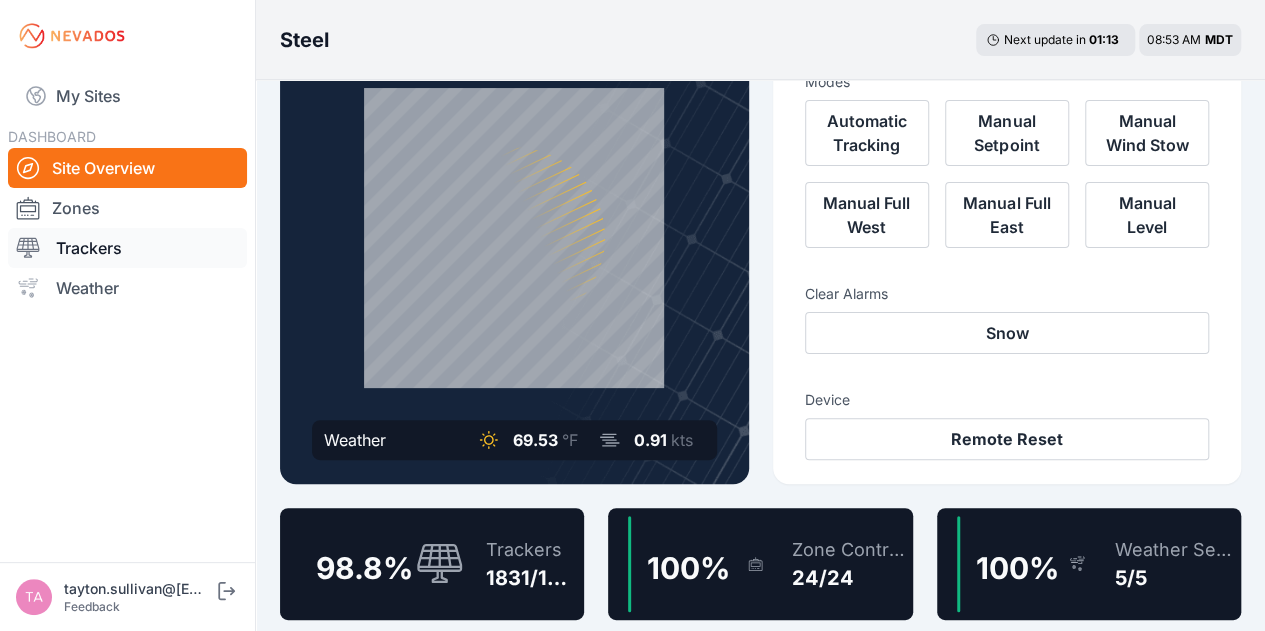 click on "Trackers" at bounding box center [127, 248] 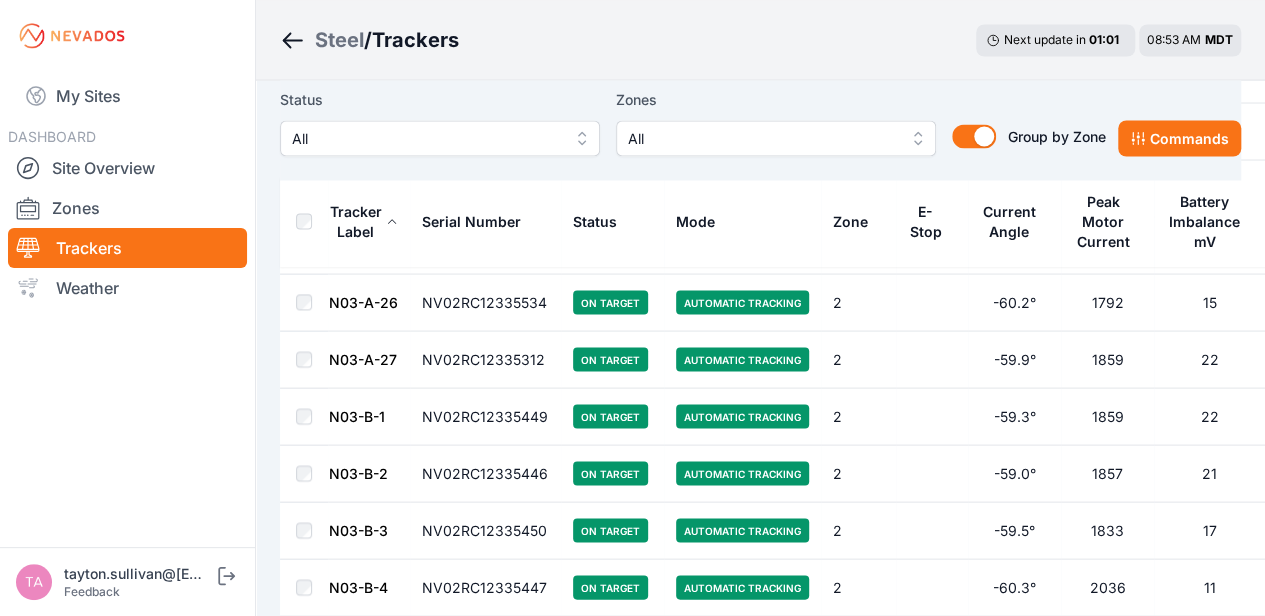 scroll, scrollTop: 5429, scrollLeft: 0, axis: vertical 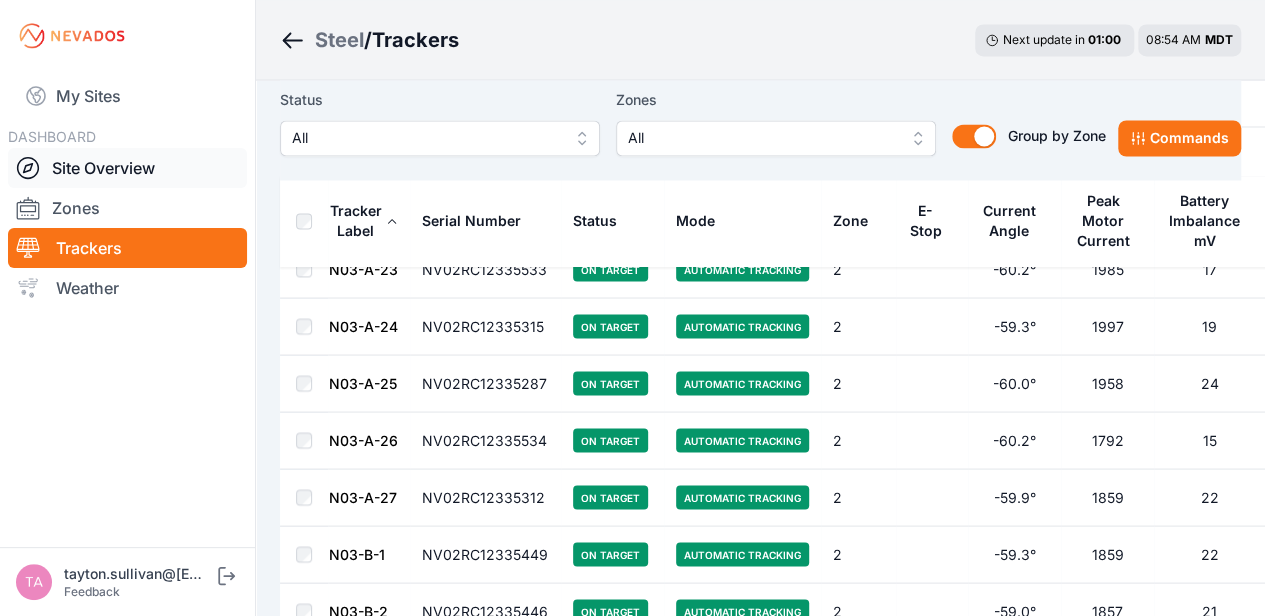 click on "Site Overview" at bounding box center [127, 168] 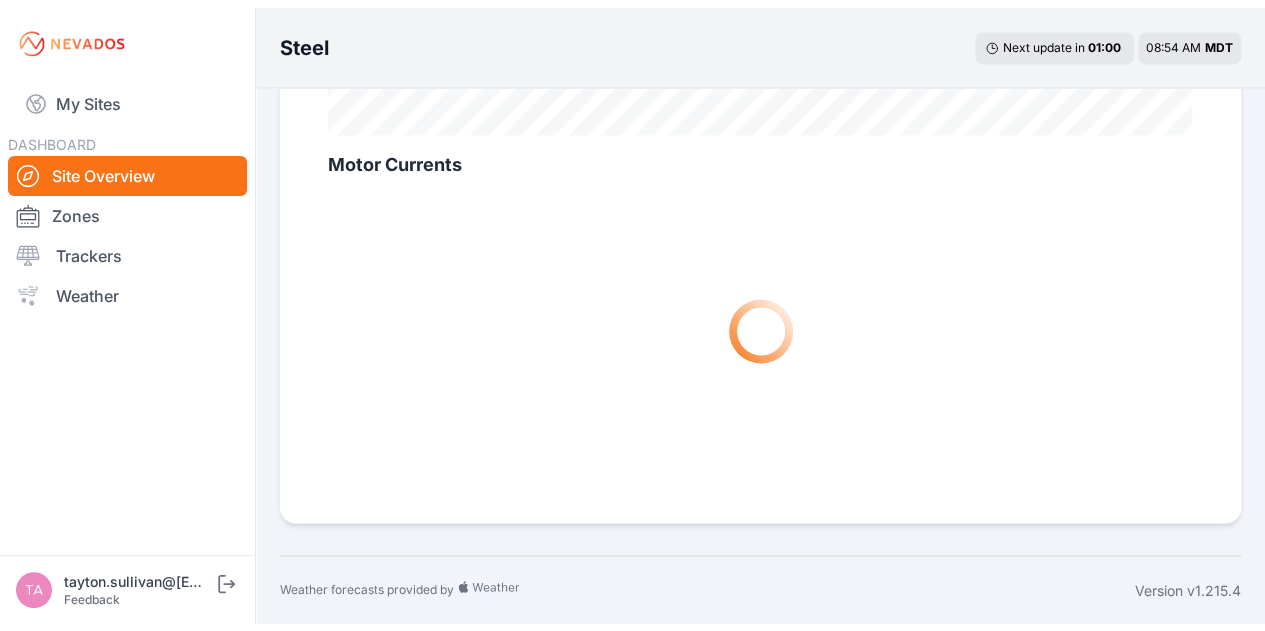 scroll, scrollTop: 0, scrollLeft: 0, axis: both 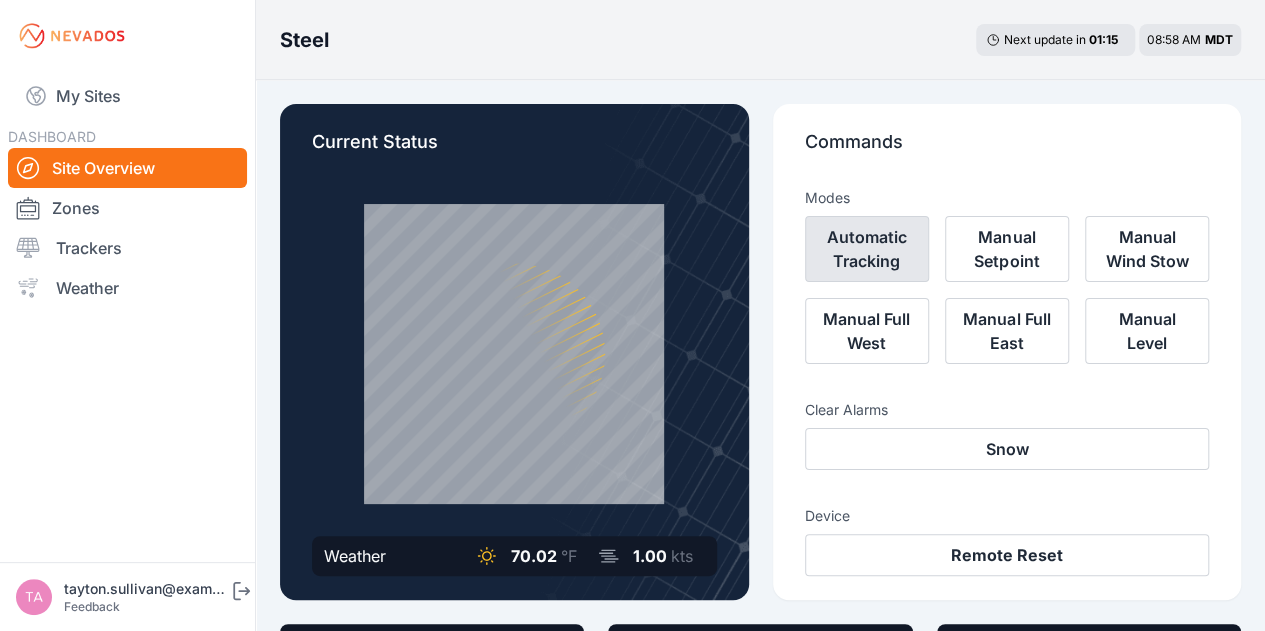 click on "Automatic Tracking" at bounding box center (867, 249) 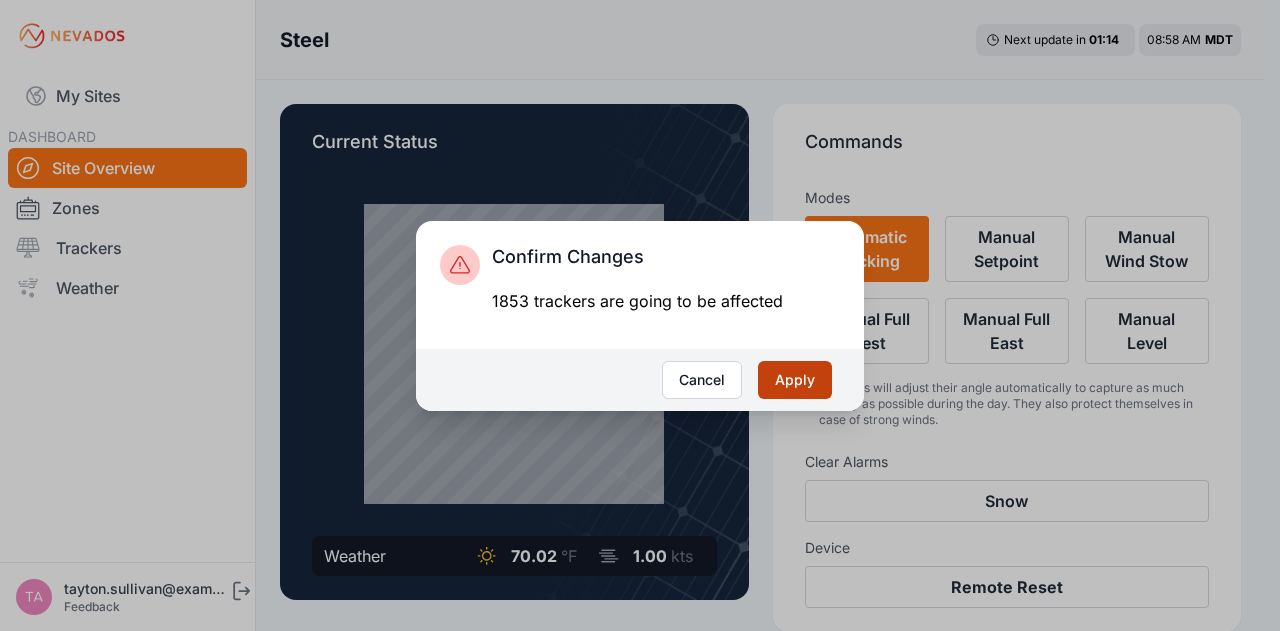 click on "Apply" at bounding box center [795, 380] 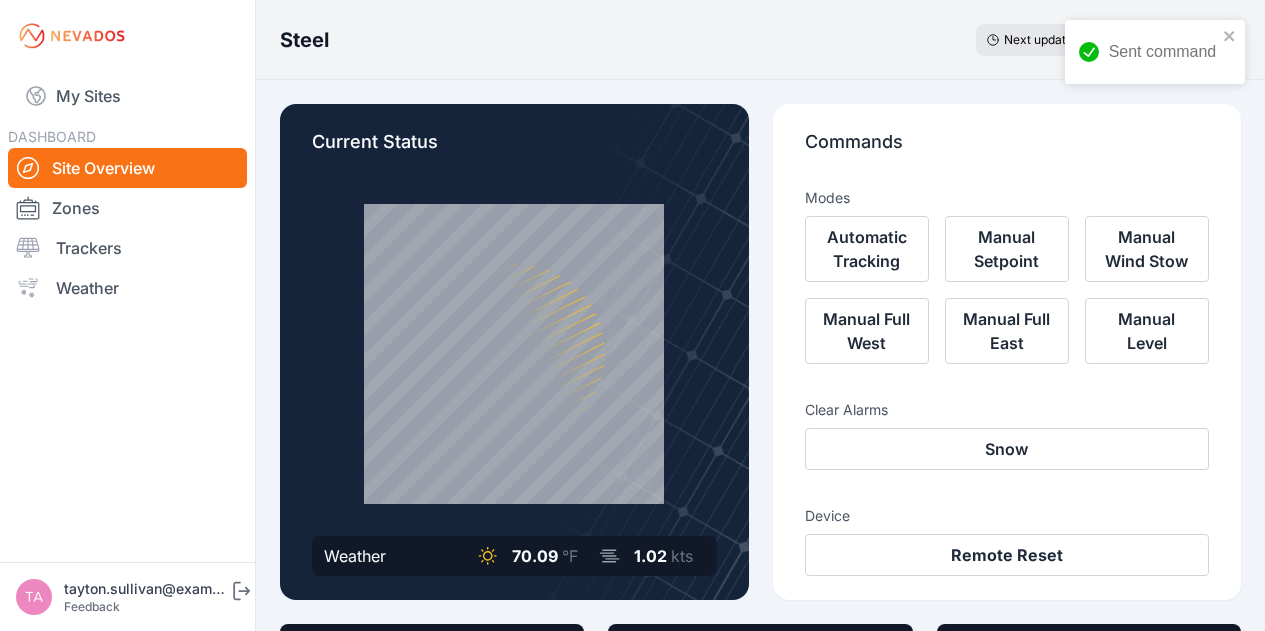 scroll, scrollTop: 0, scrollLeft: 0, axis: both 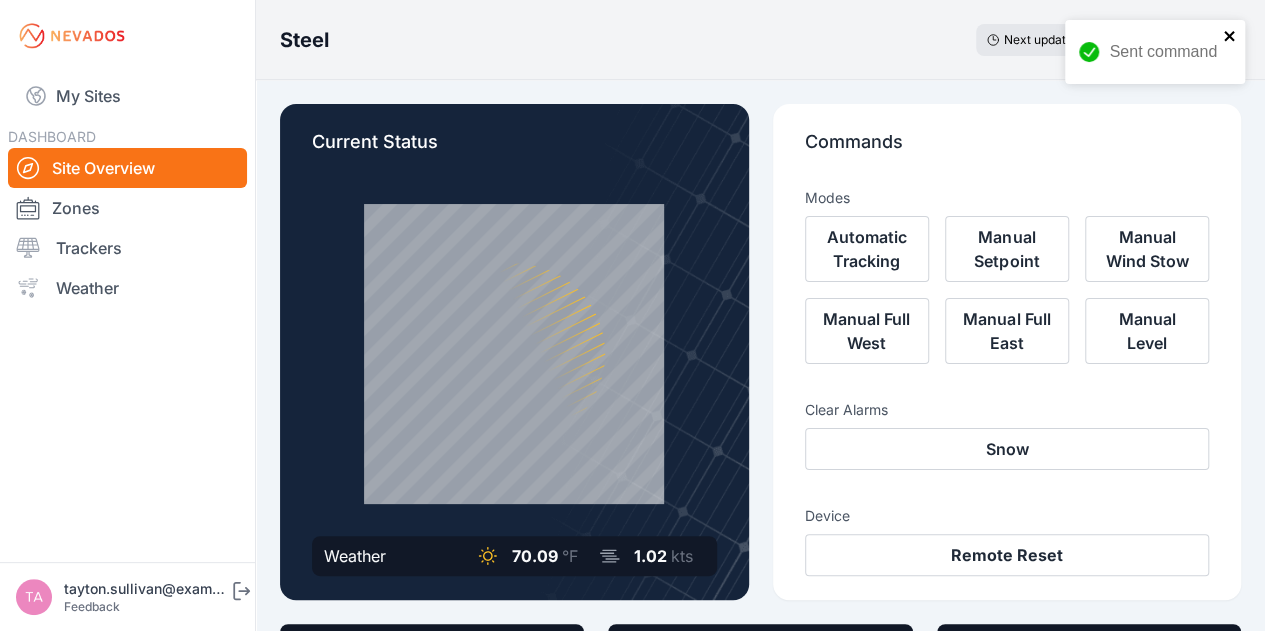 click 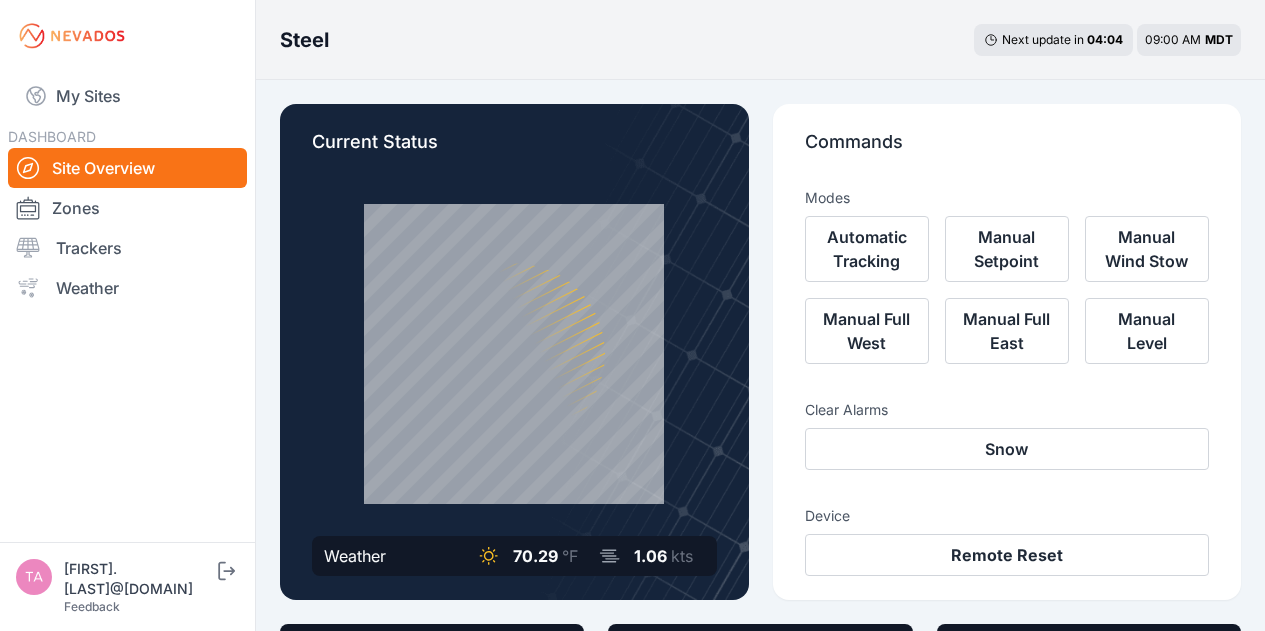 scroll, scrollTop: 0, scrollLeft: 0, axis: both 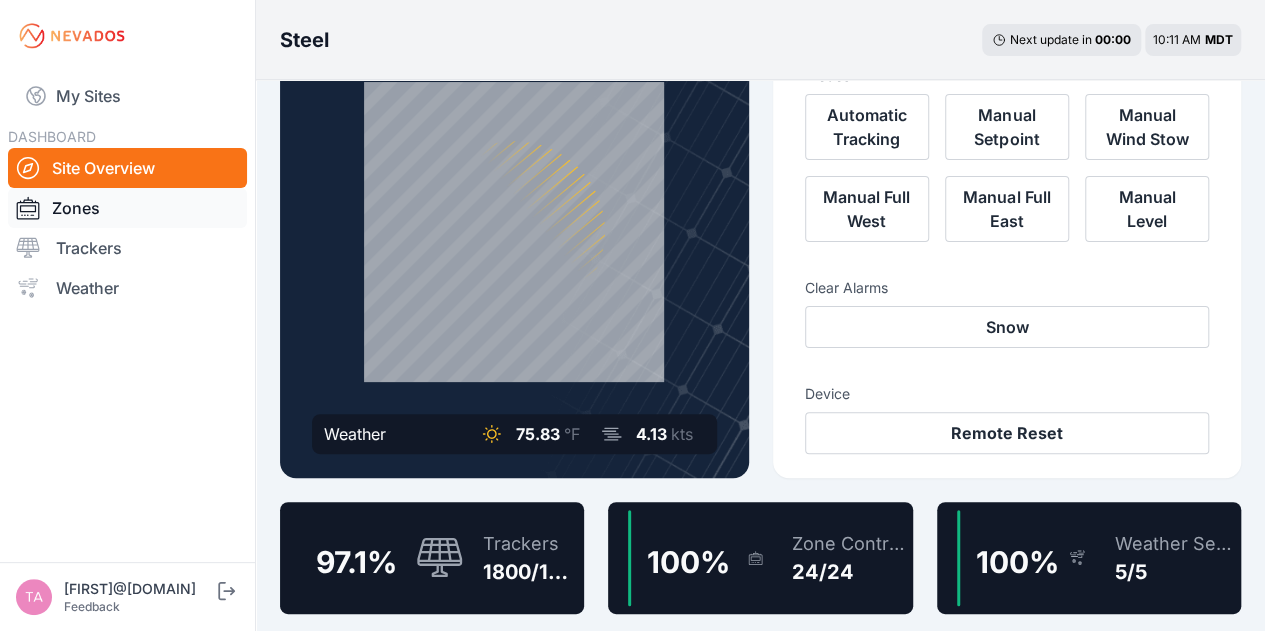 click on "Zones" at bounding box center (127, 208) 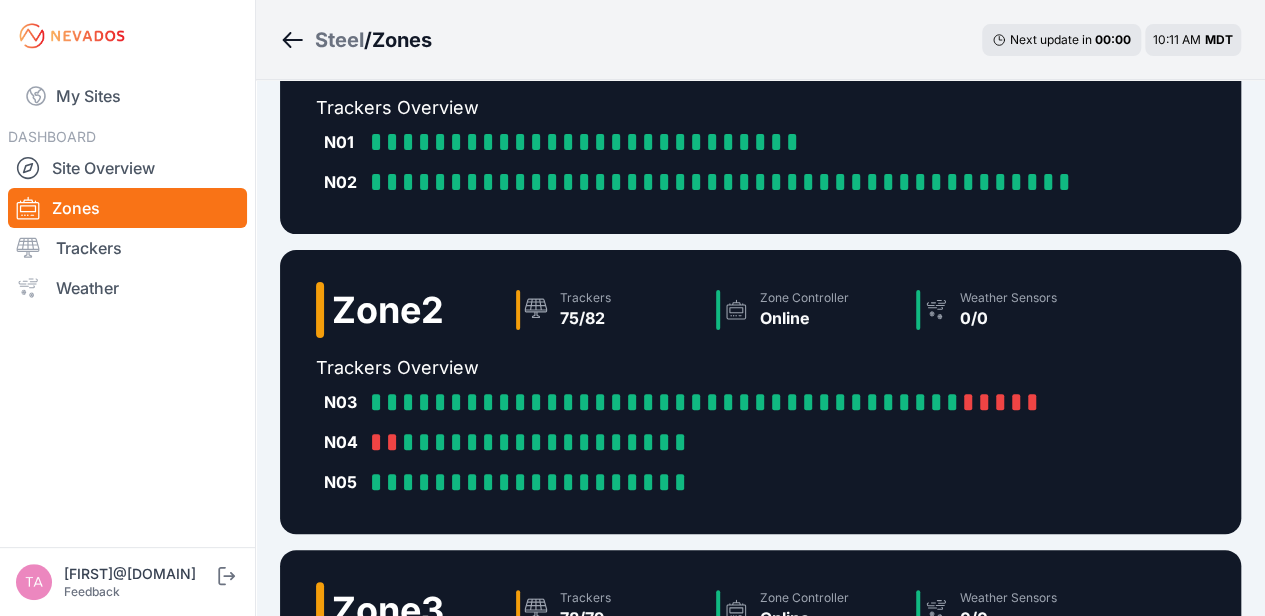 scroll, scrollTop: 112, scrollLeft: 0, axis: vertical 